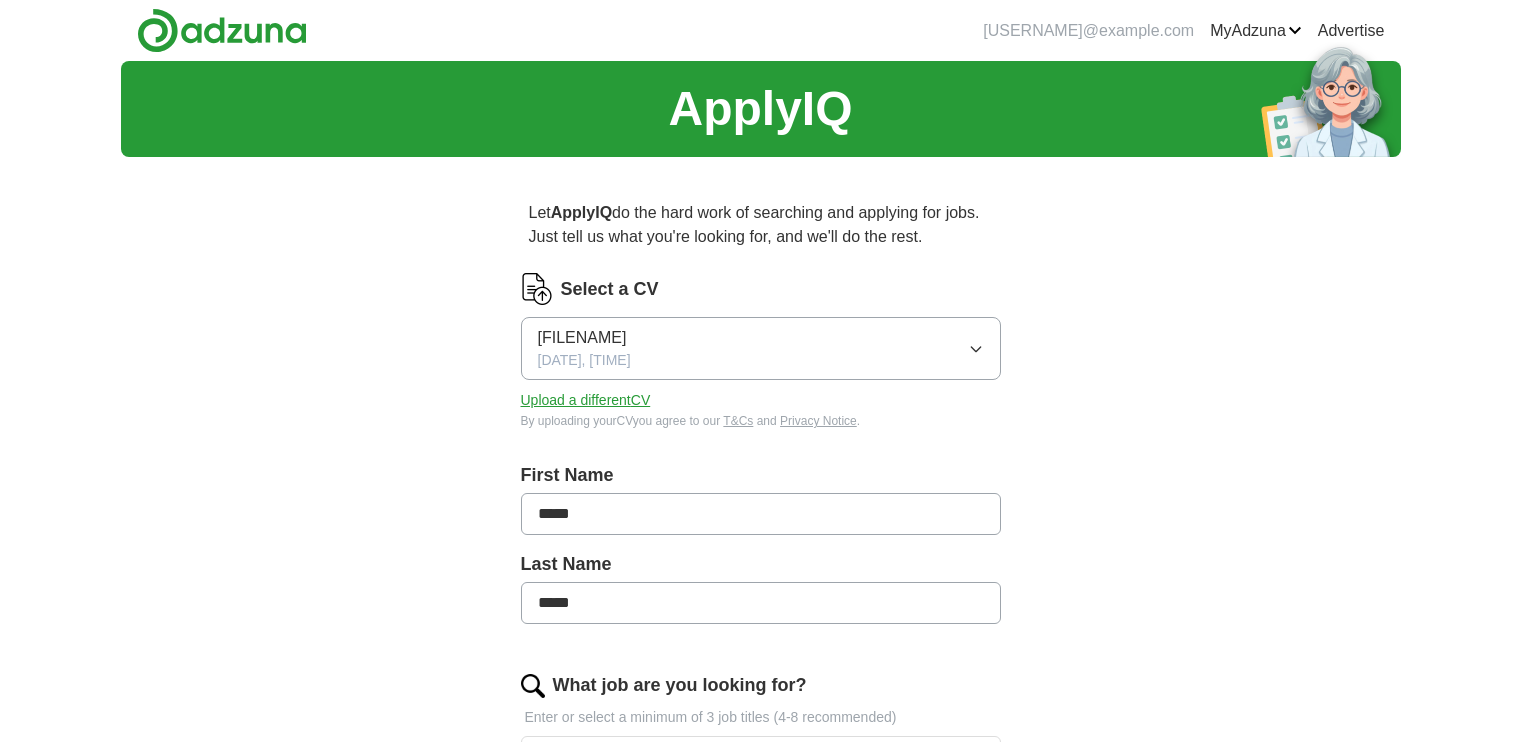 scroll, scrollTop: 0, scrollLeft: 0, axis: both 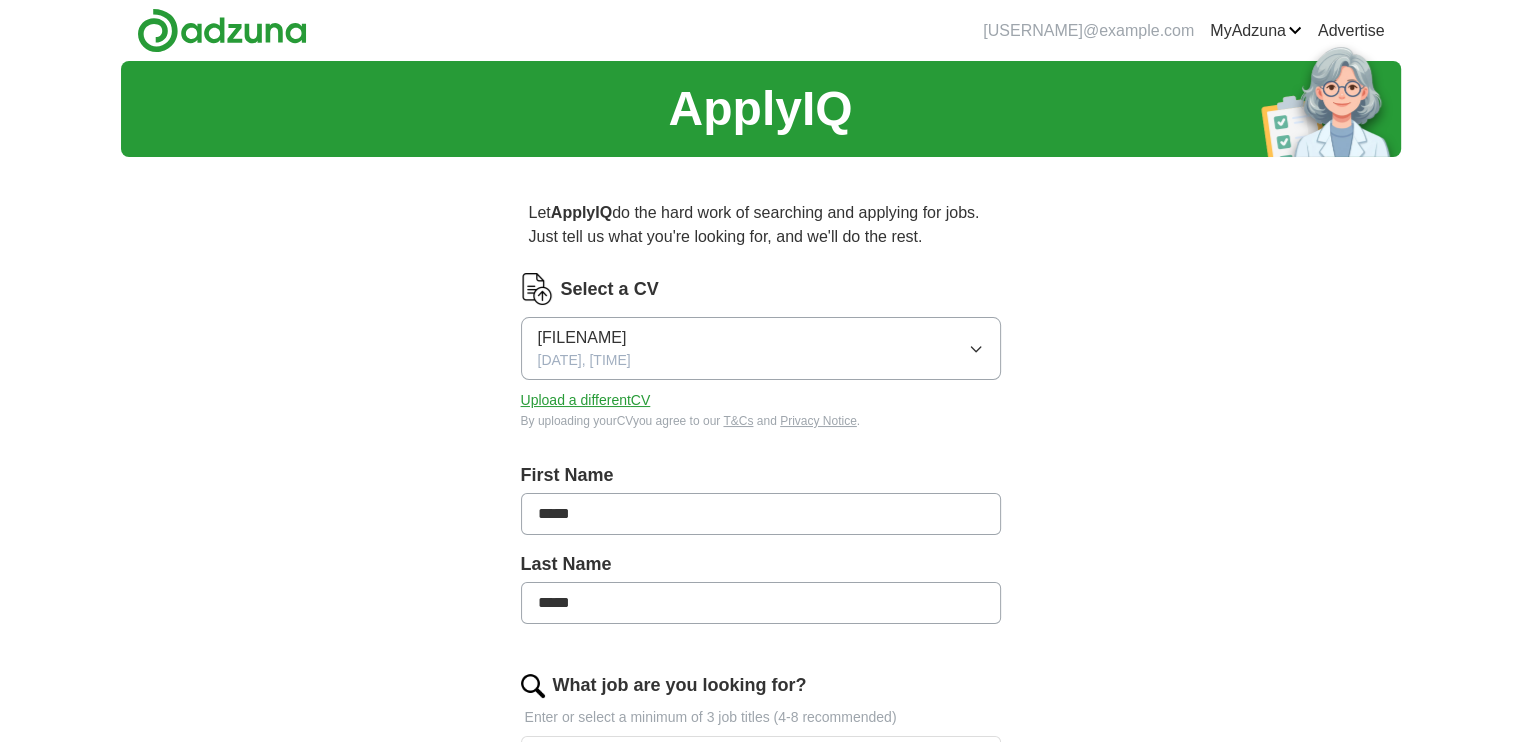 click on "[FILENAME] [DATE], [TIME]" at bounding box center [761, 348] 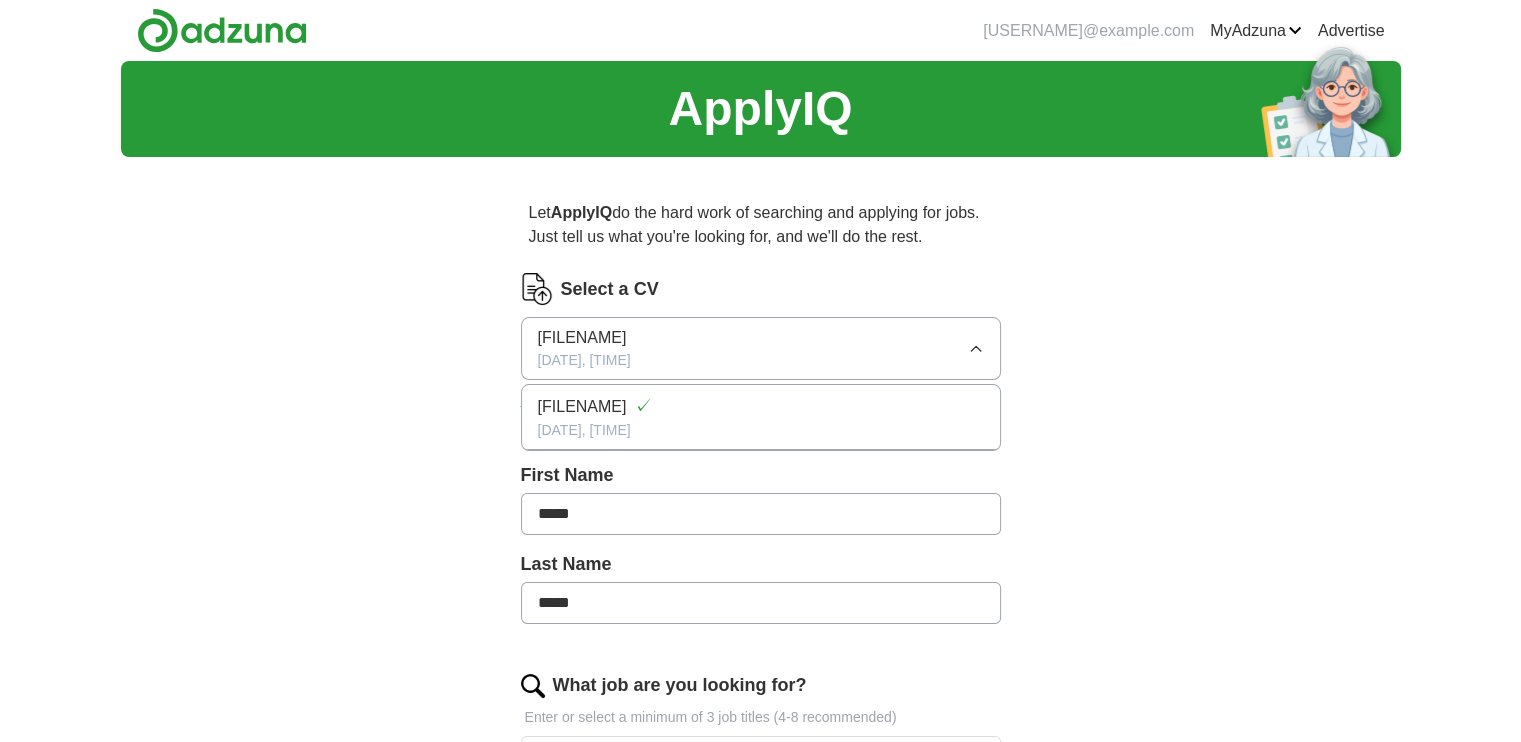 click on "[FILENAME] [DATE], [TIME]" at bounding box center (761, 348) 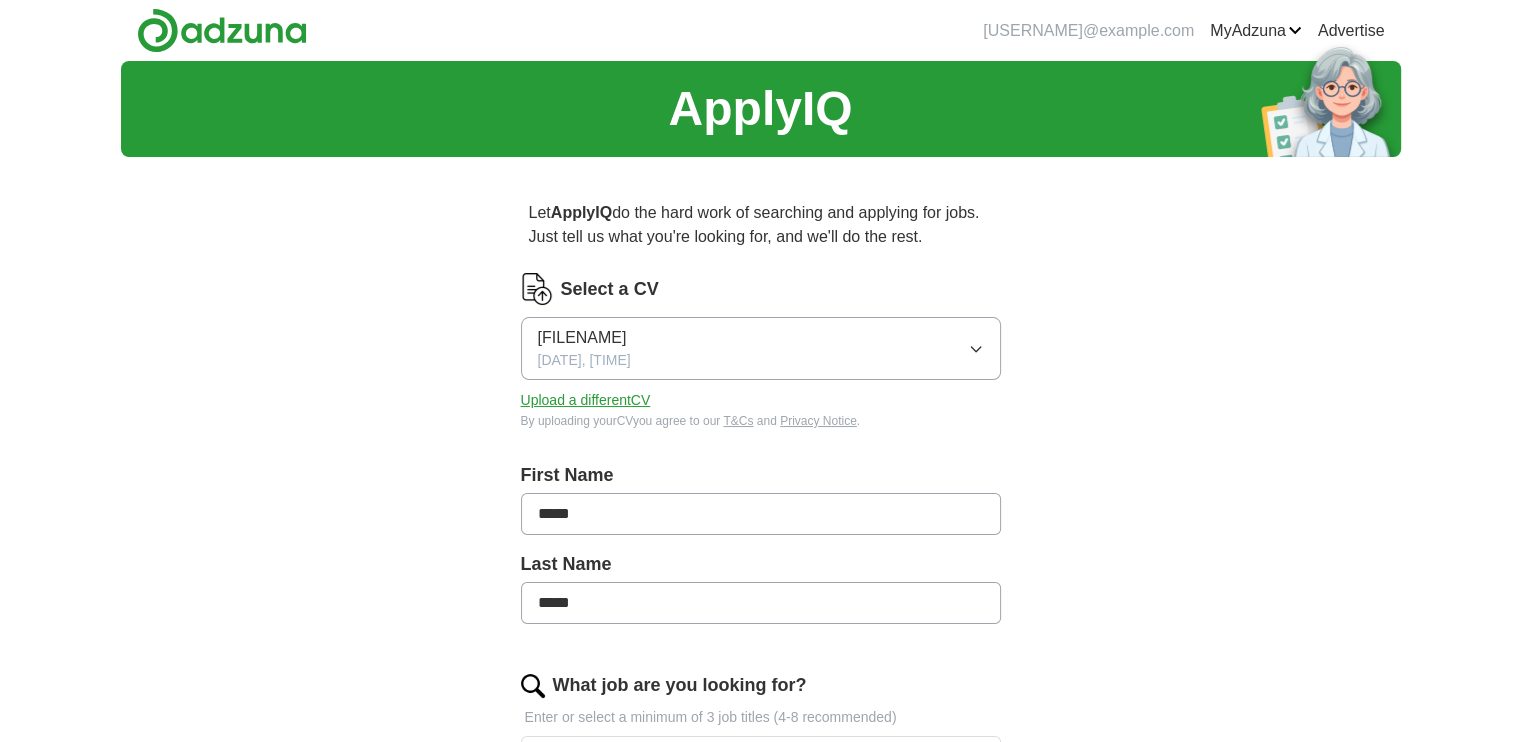 click on "Upload a different  CV" at bounding box center [586, 400] 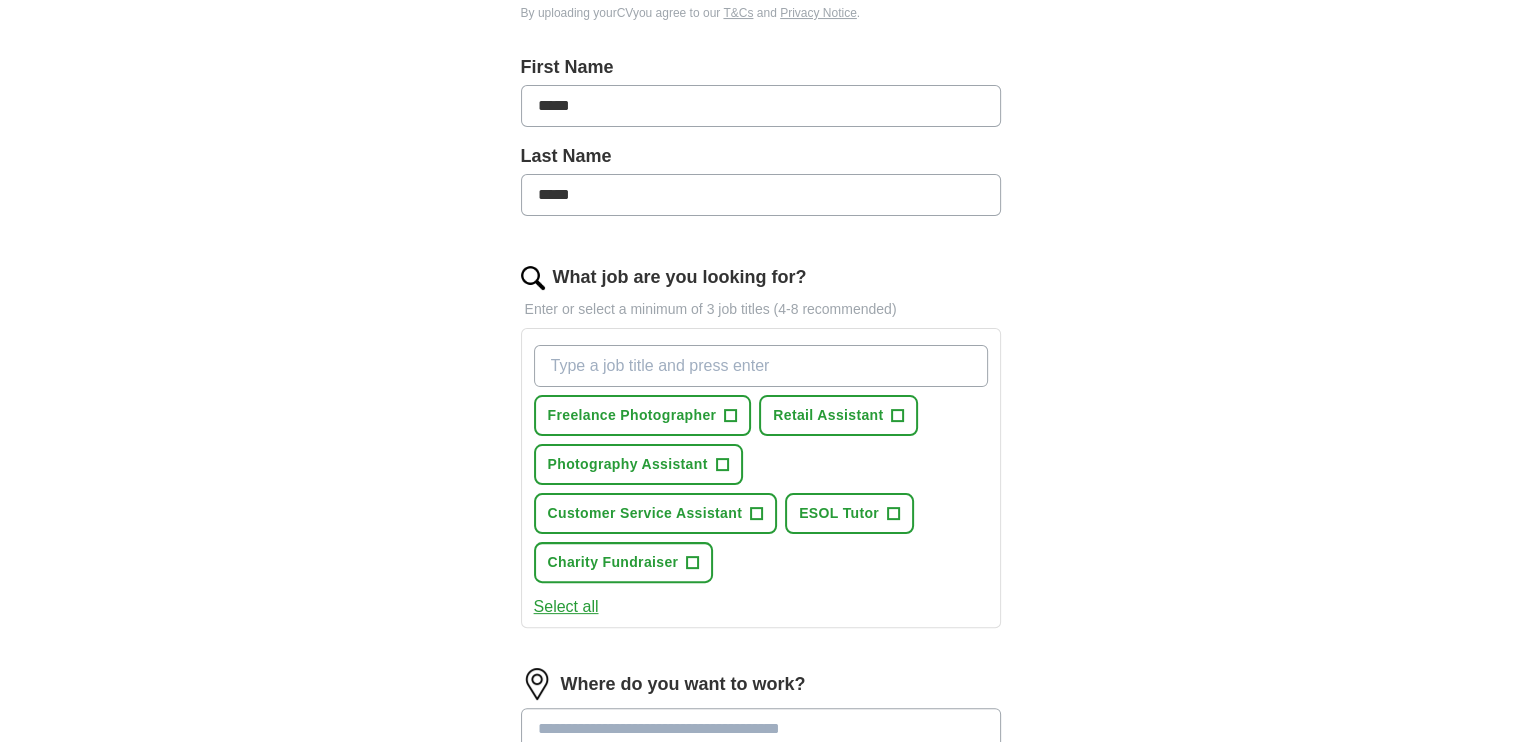 scroll, scrollTop: 421, scrollLeft: 0, axis: vertical 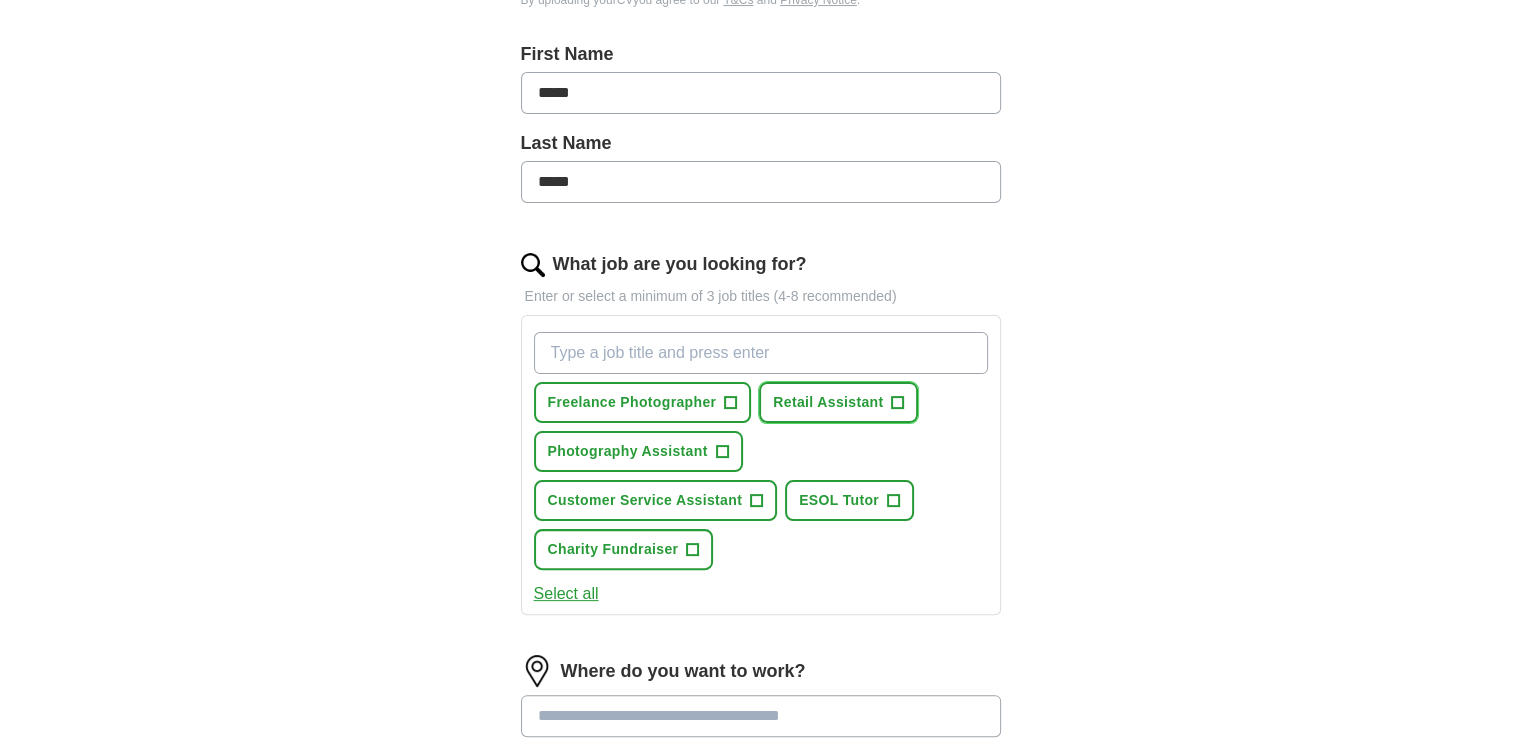 click on "Retail Assistant +" at bounding box center [838, 402] 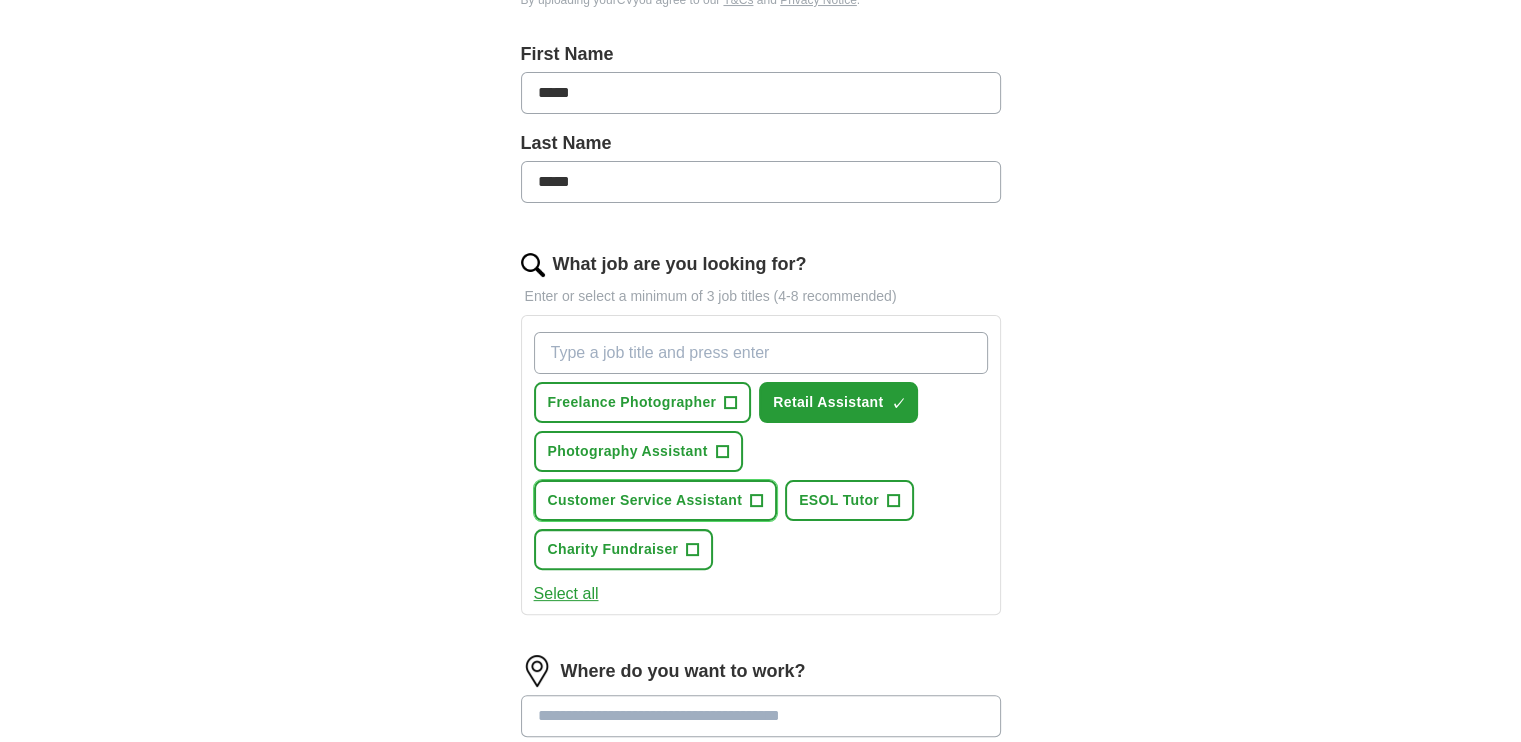 click on "Customer Service Assistant +" at bounding box center [656, 500] 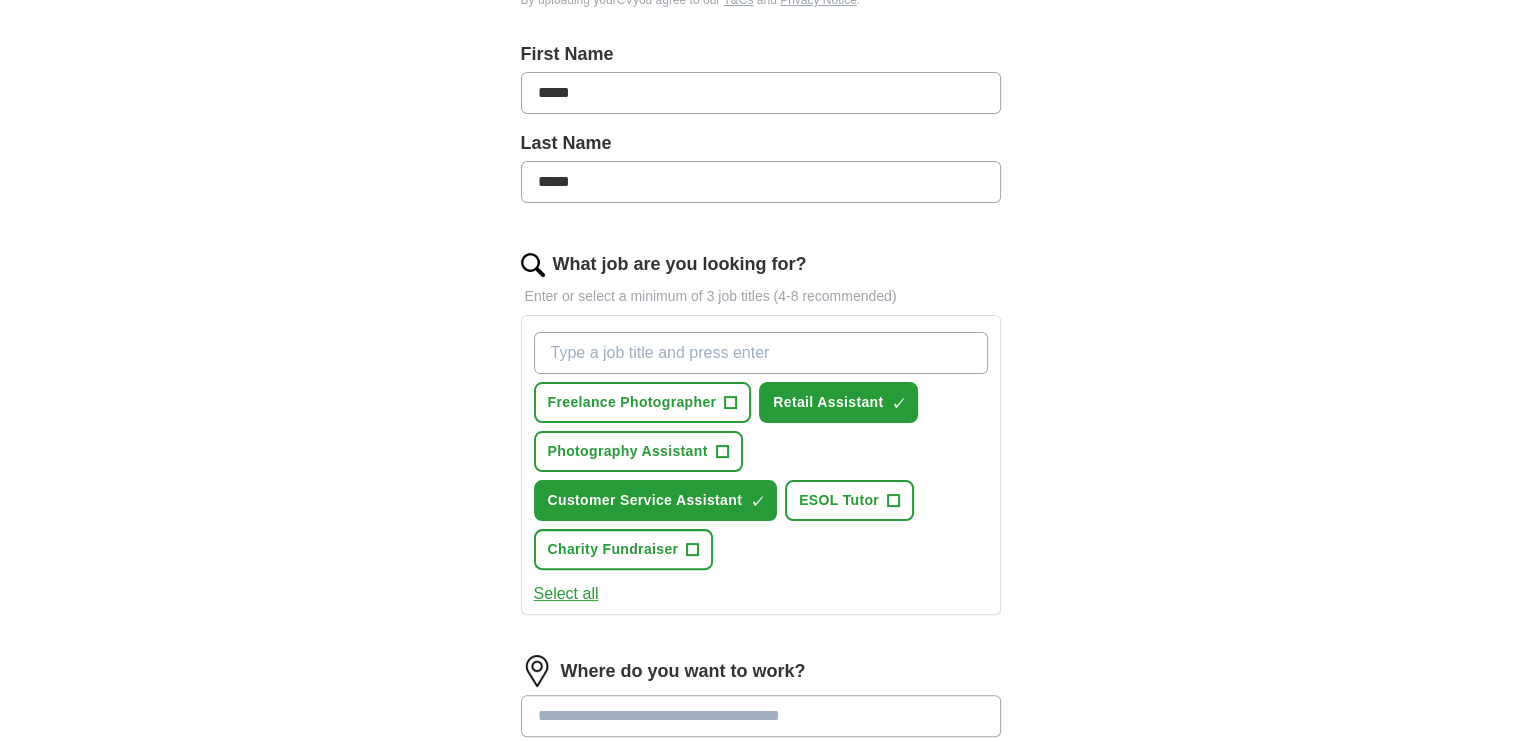 click on "What job are you looking for?" at bounding box center [761, 353] 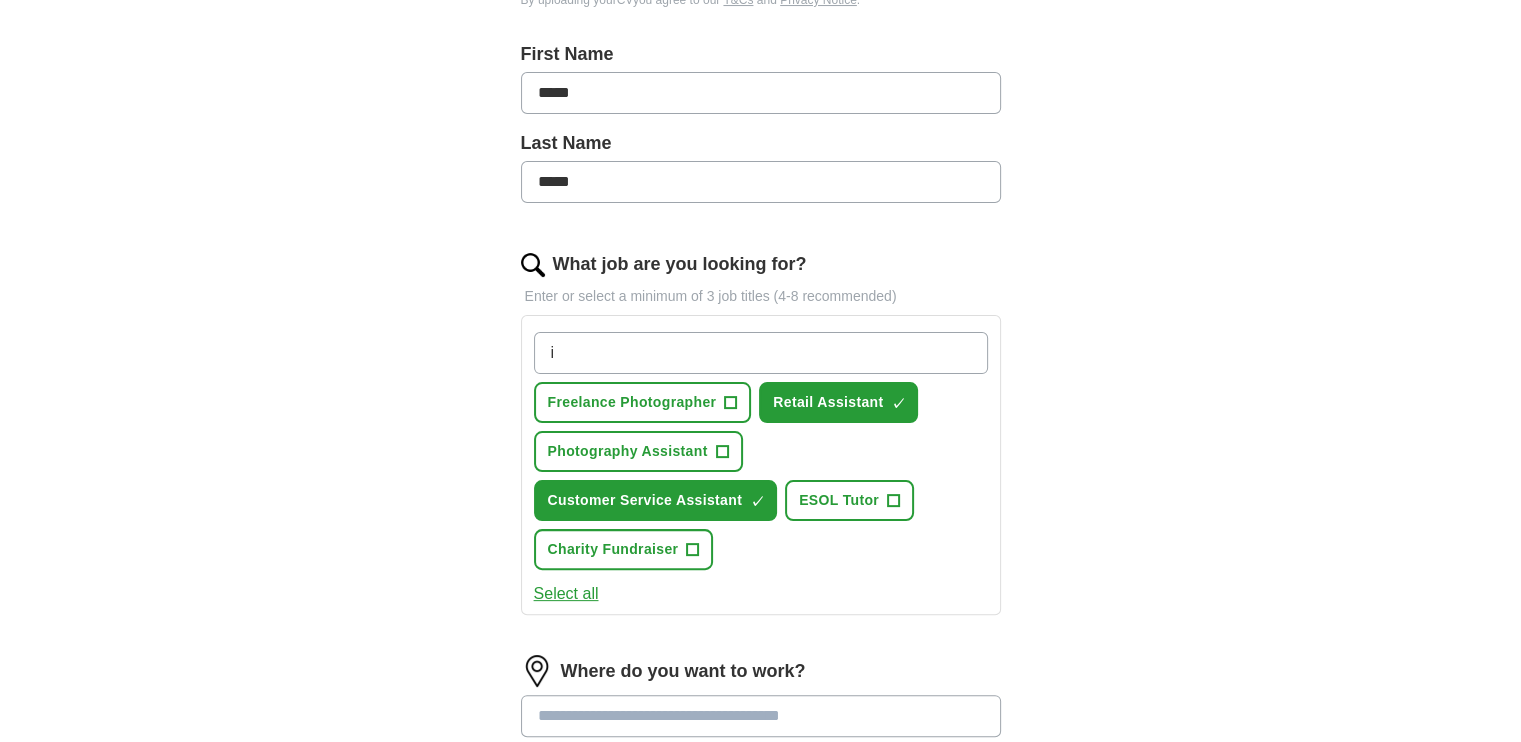 type on "it" 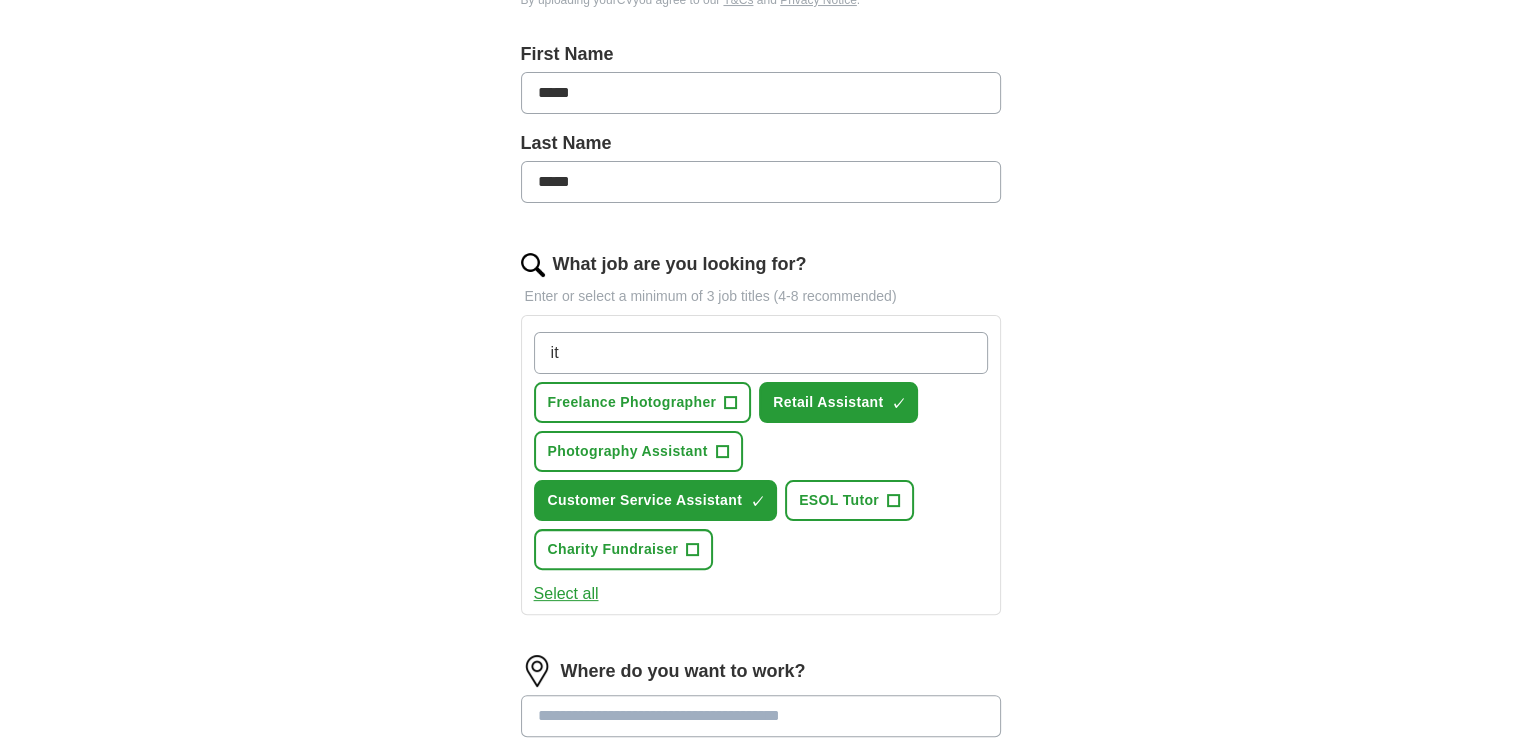 type 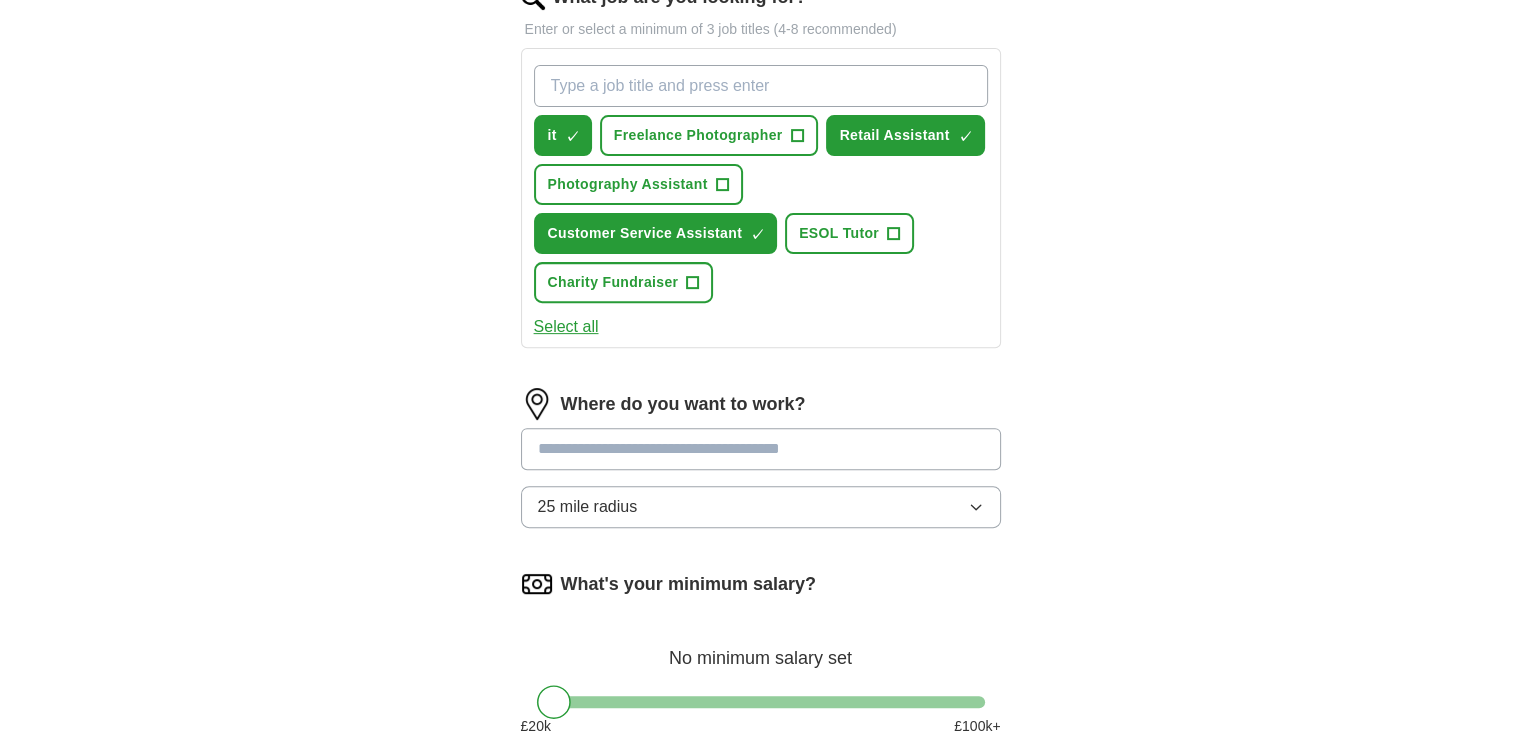 scroll, scrollTop: 421, scrollLeft: 0, axis: vertical 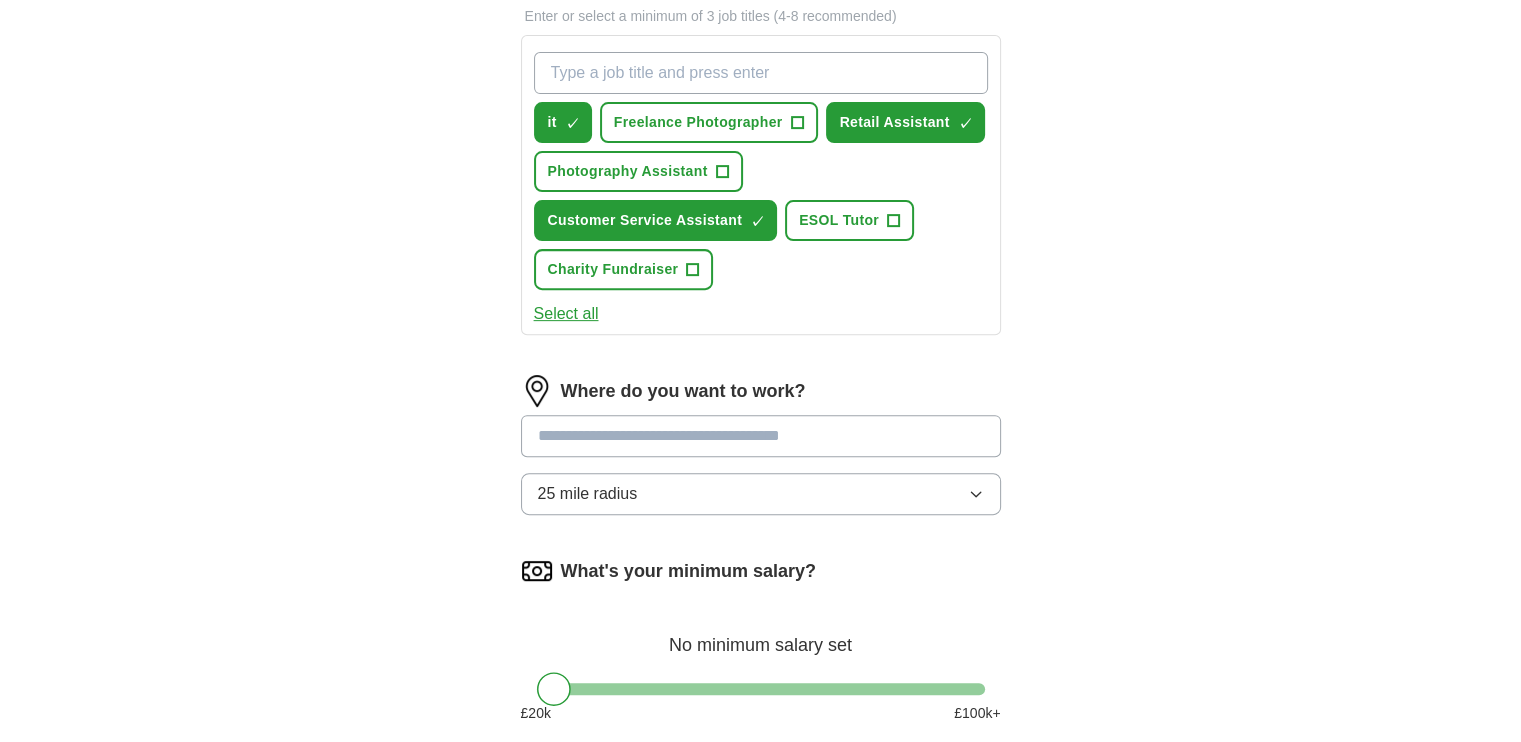 click at bounding box center (761, 436) 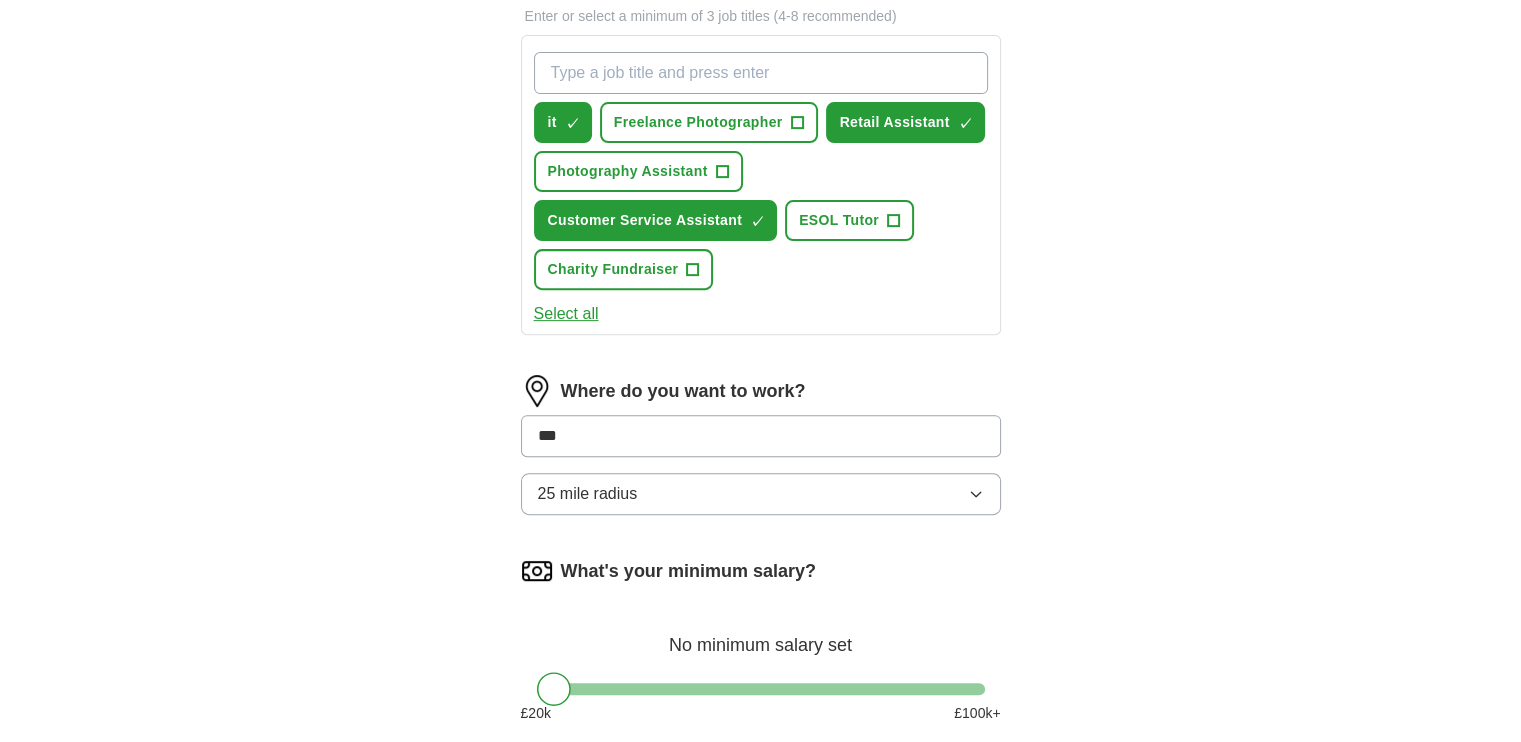 type on "****" 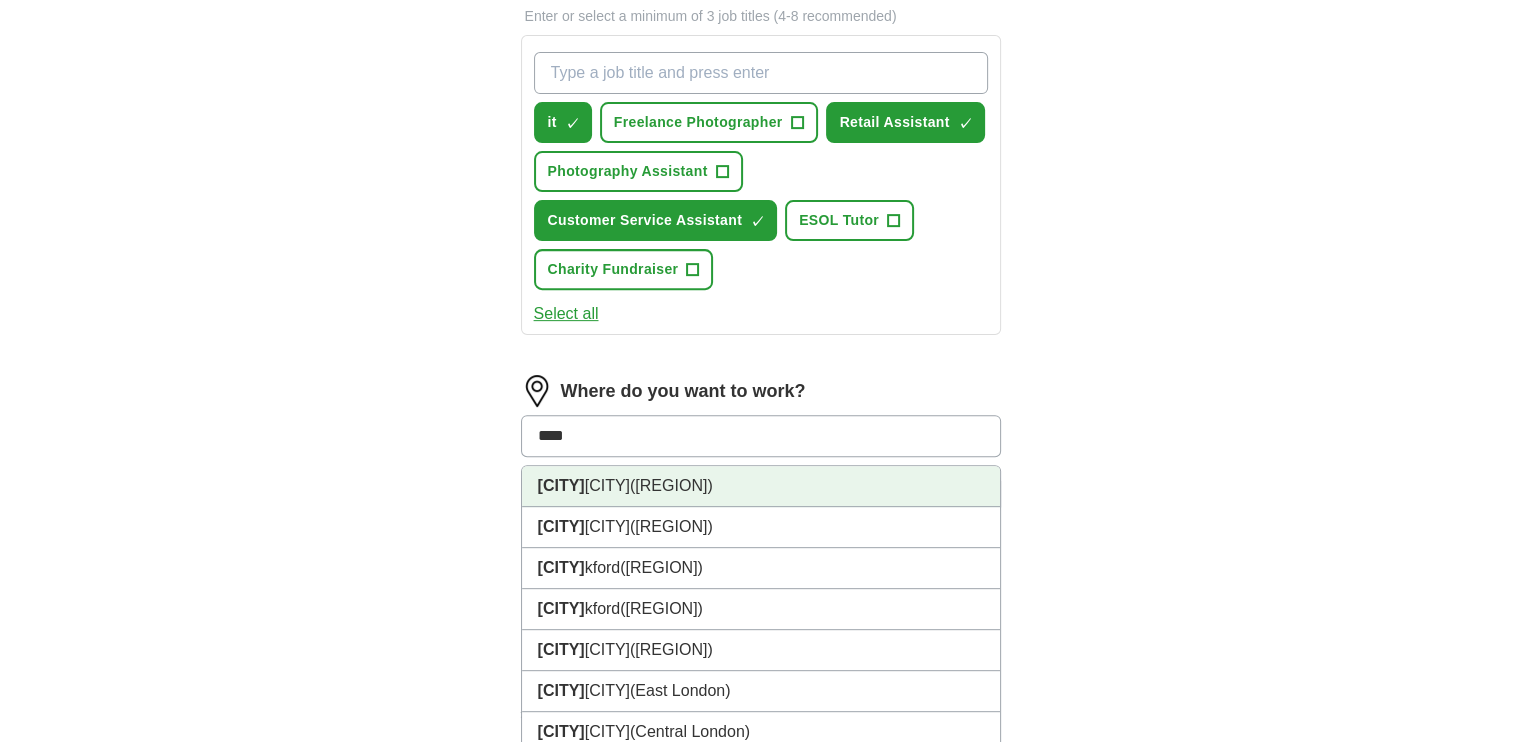 click on "[CITY]  ([REGION])" at bounding box center [761, 486] 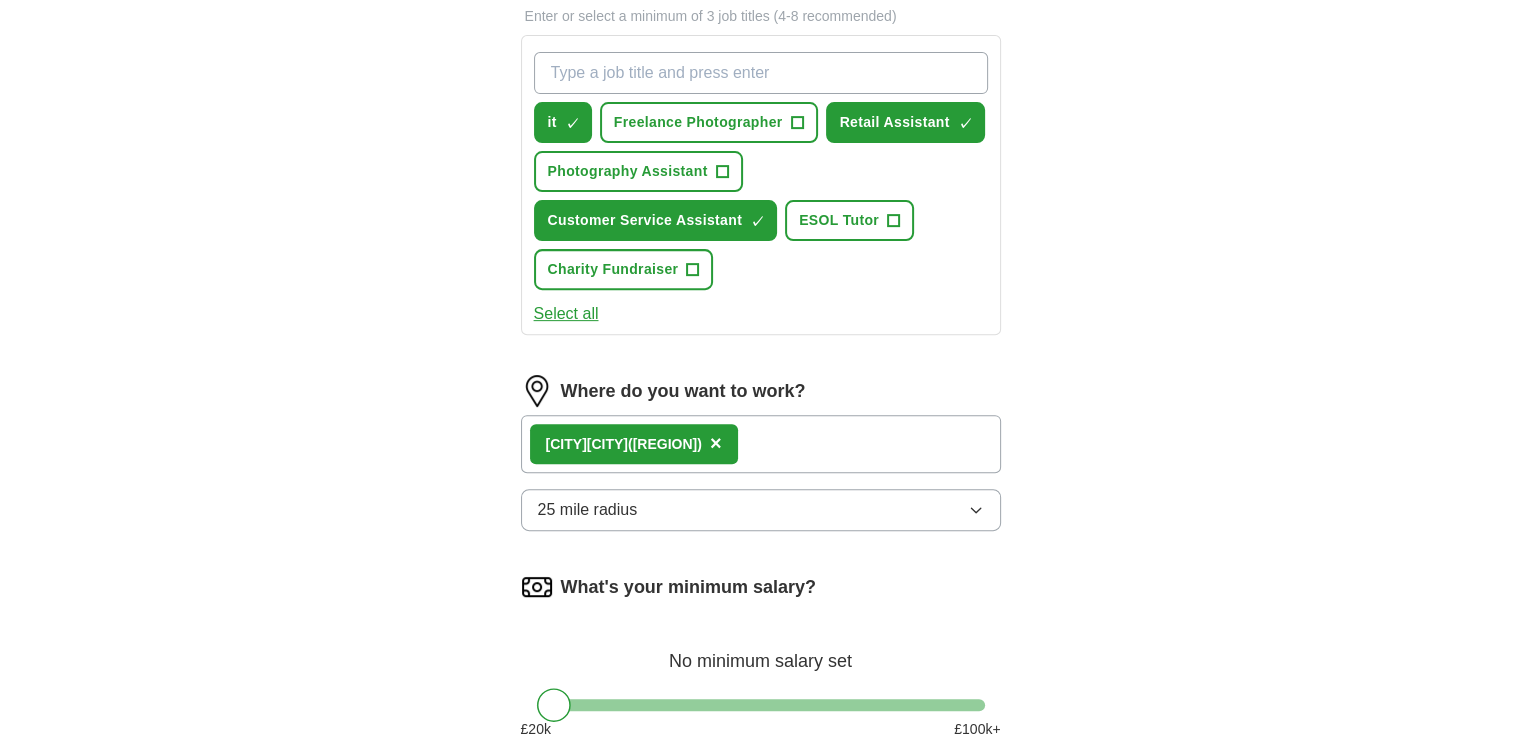 click on "25 mile radius" at bounding box center [761, 510] 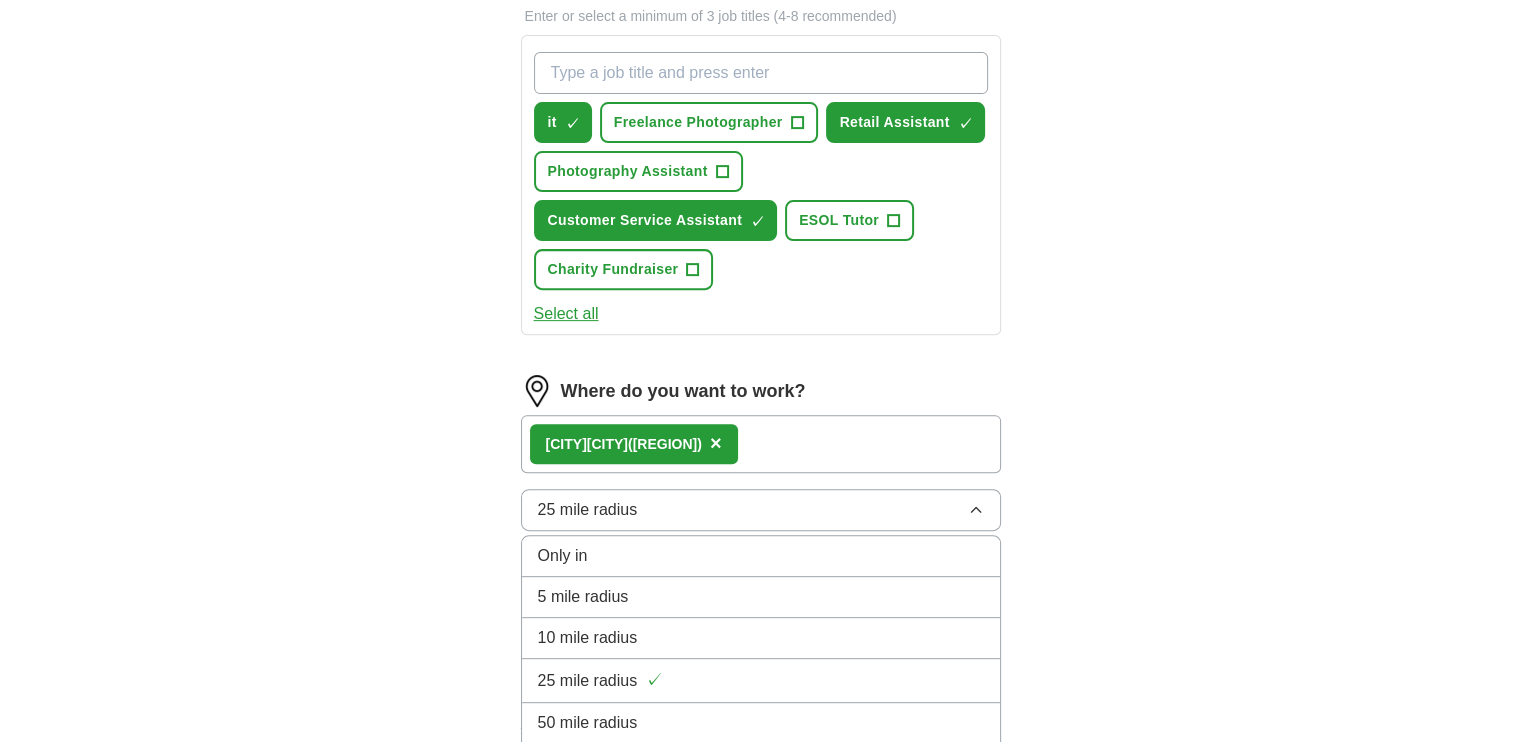 click on "10 mile radius" at bounding box center (761, 638) 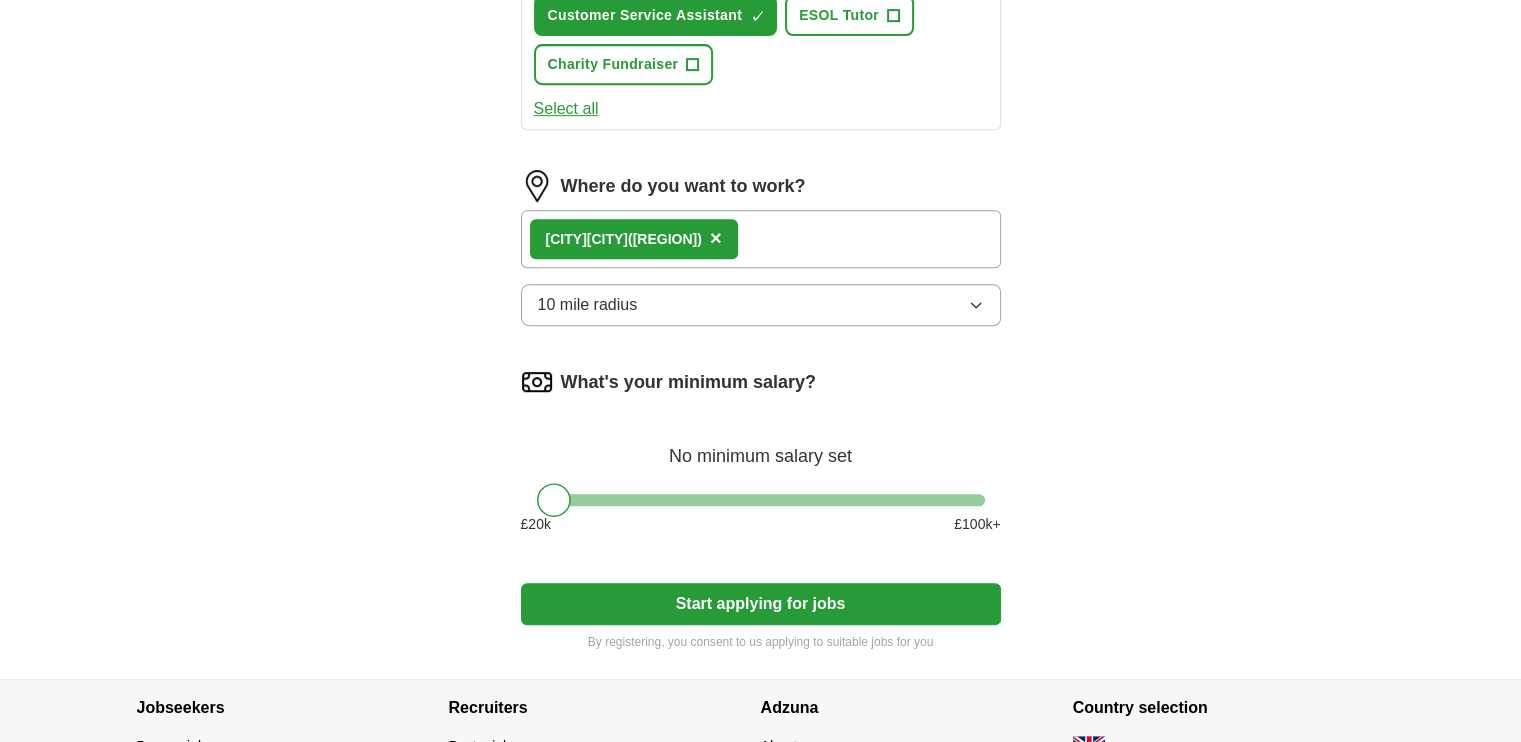 scroll, scrollTop: 910, scrollLeft: 0, axis: vertical 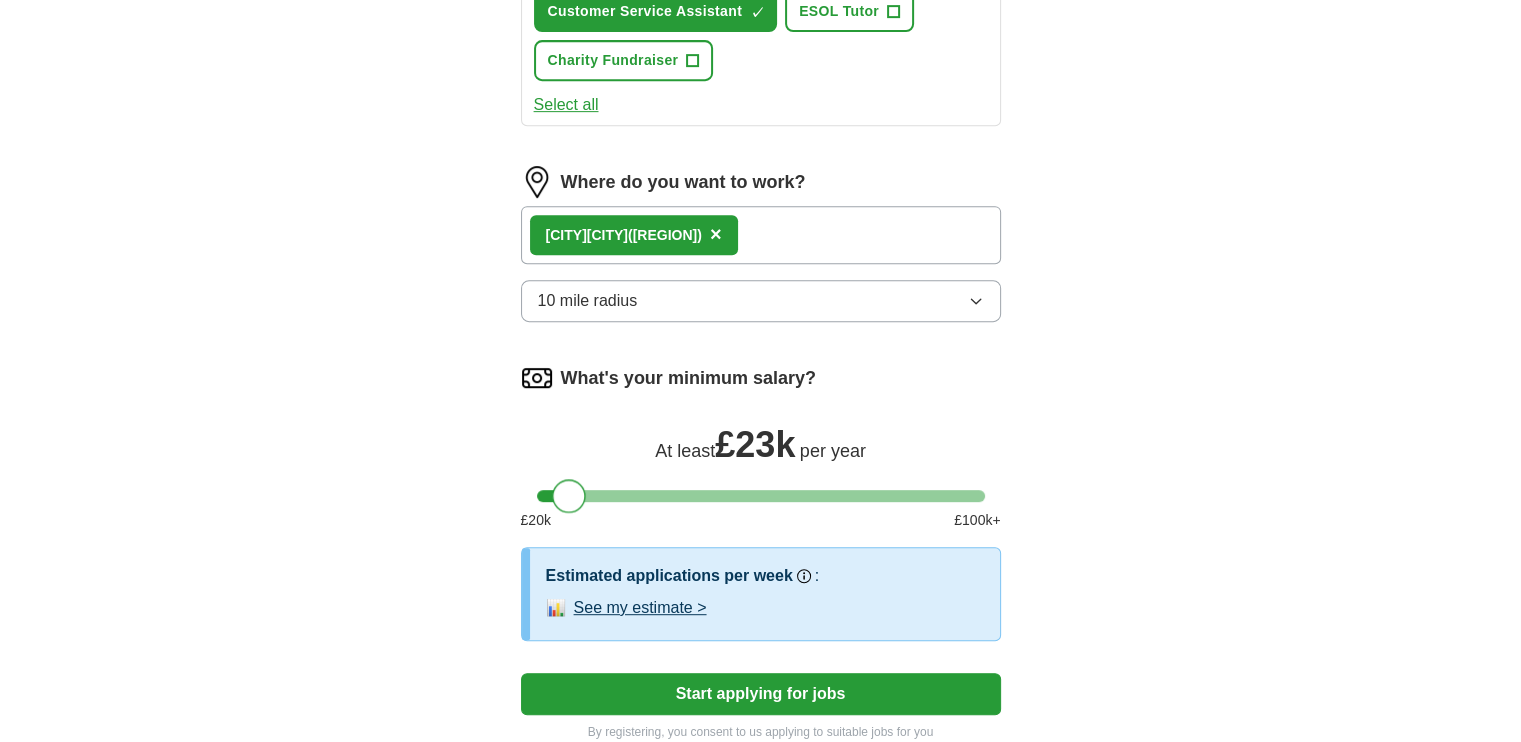 drag, startPoint x: 559, startPoint y: 492, endPoint x: 572, endPoint y: 497, distance: 13.928389 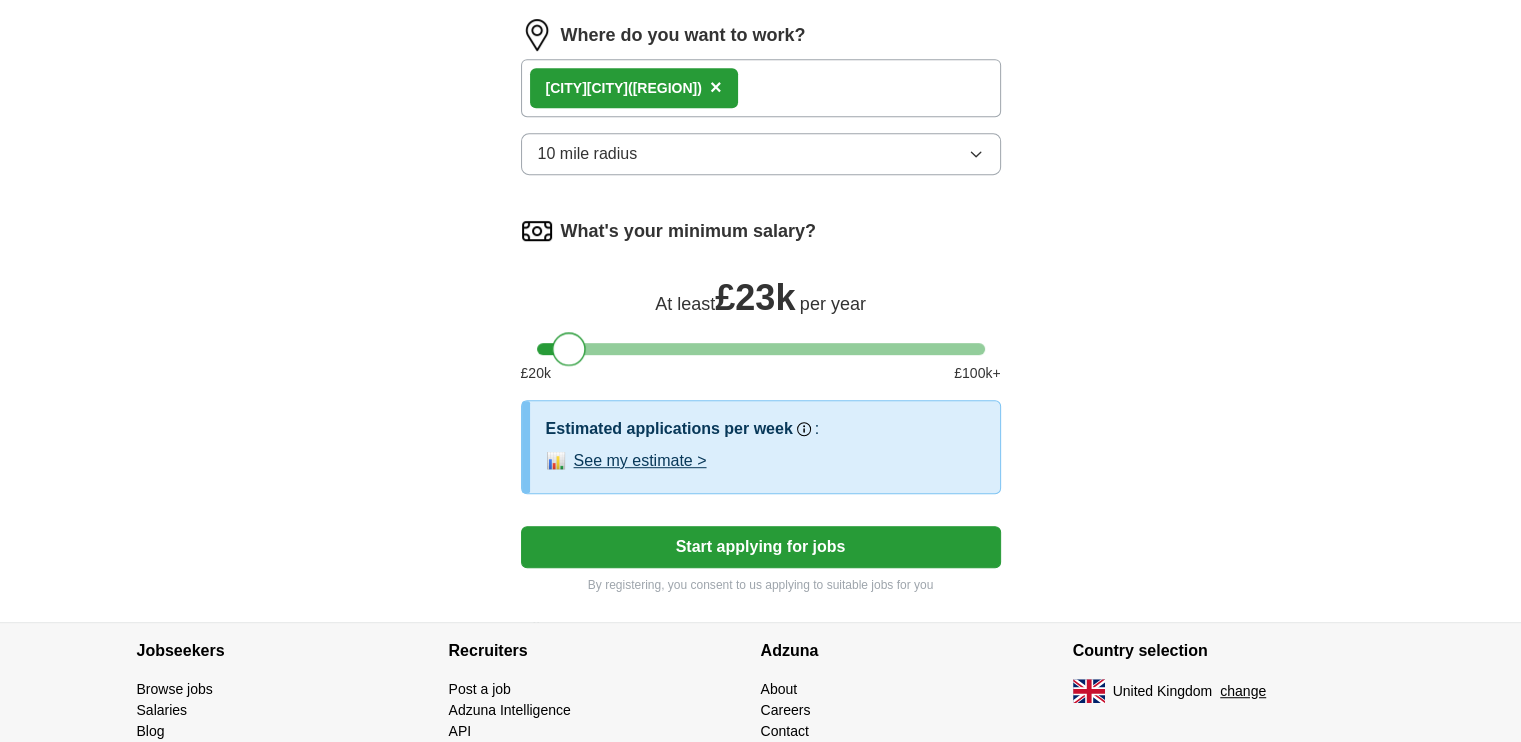 scroll, scrollTop: 1059, scrollLeft: 0, axis: vertical 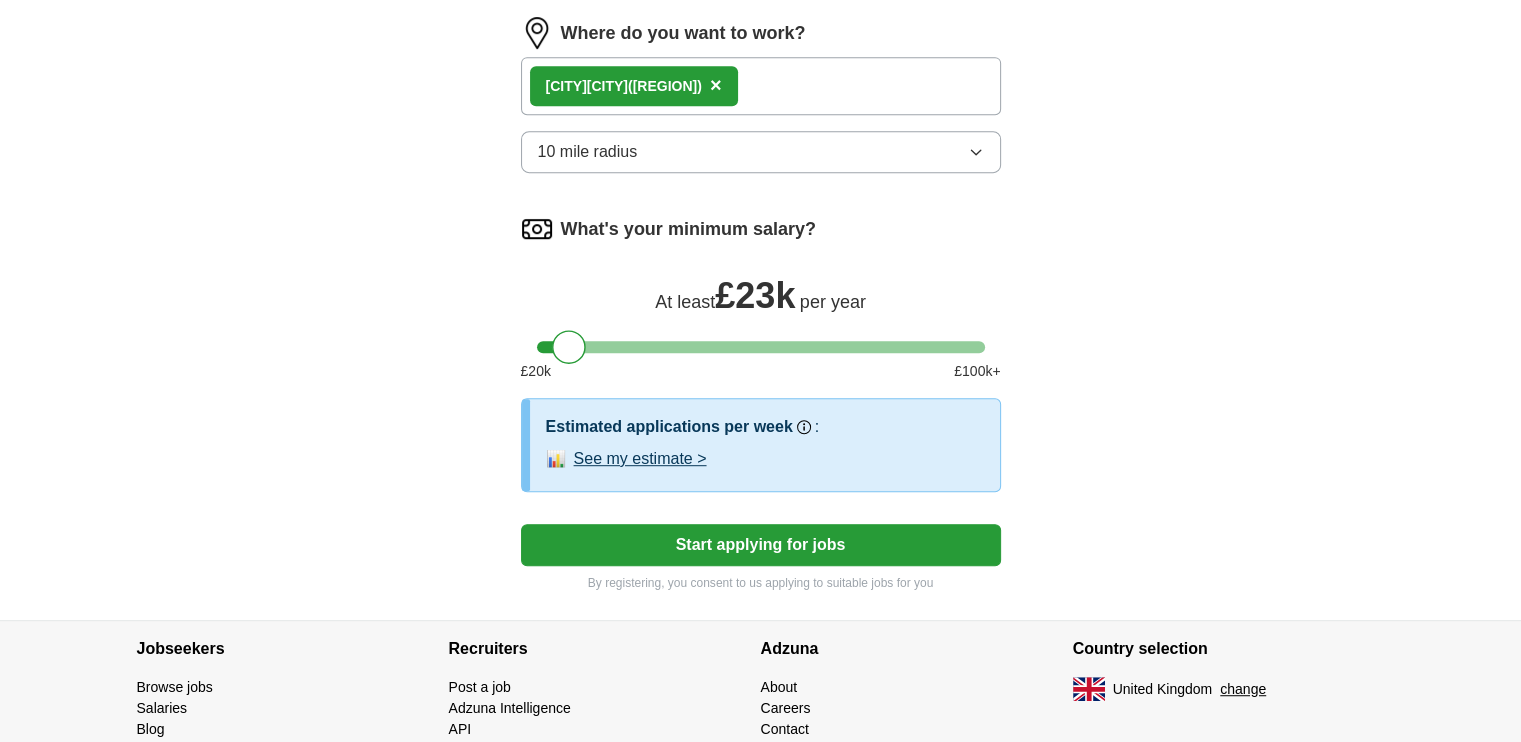 click on "Start applying for jobs" at bounding box center [761, 545] 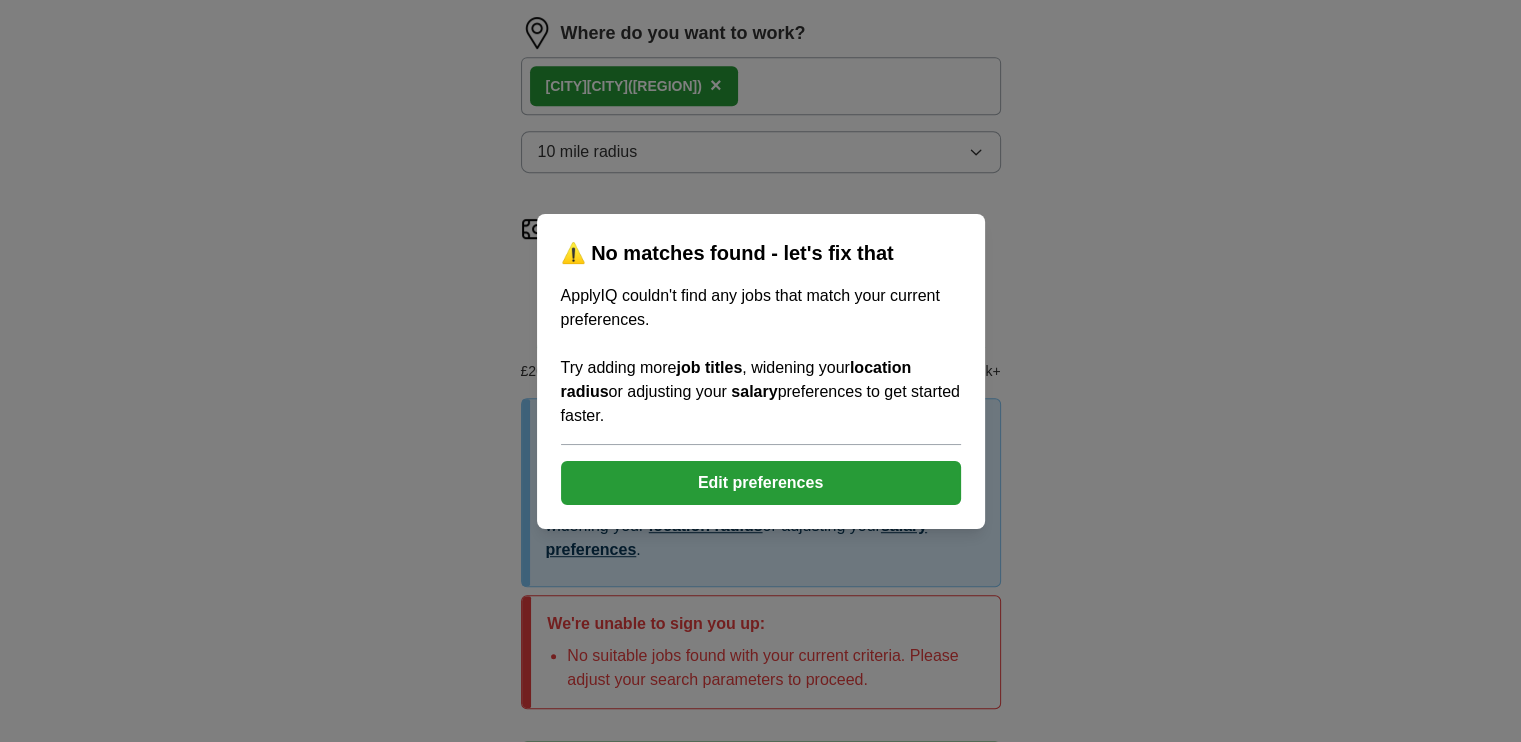 click on "Edit preferences" at bounding box center [761, 483] 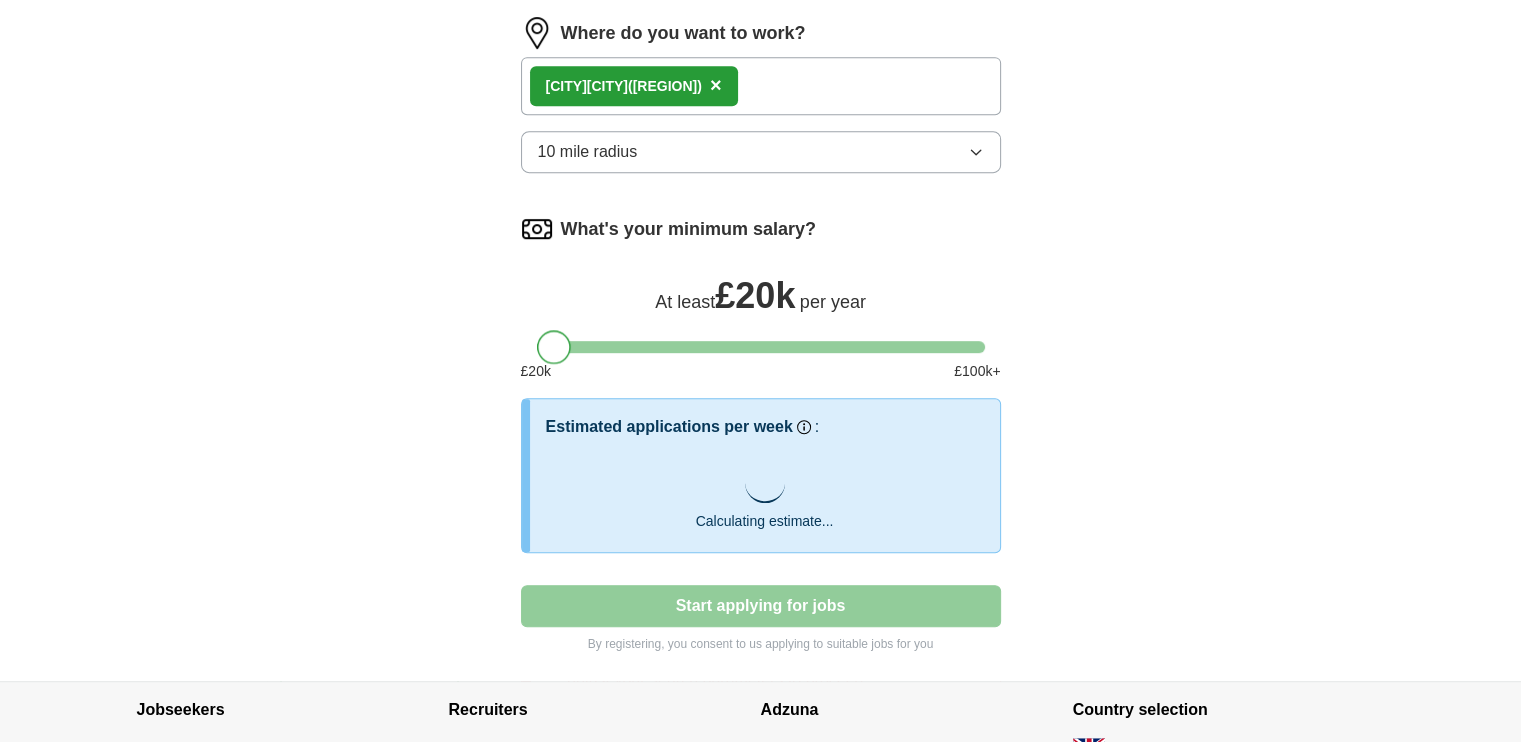 drag, startPoint x: 564, startPoint y: 351, endPoint x: 541, endPoint y: 355, distance: 23.345236 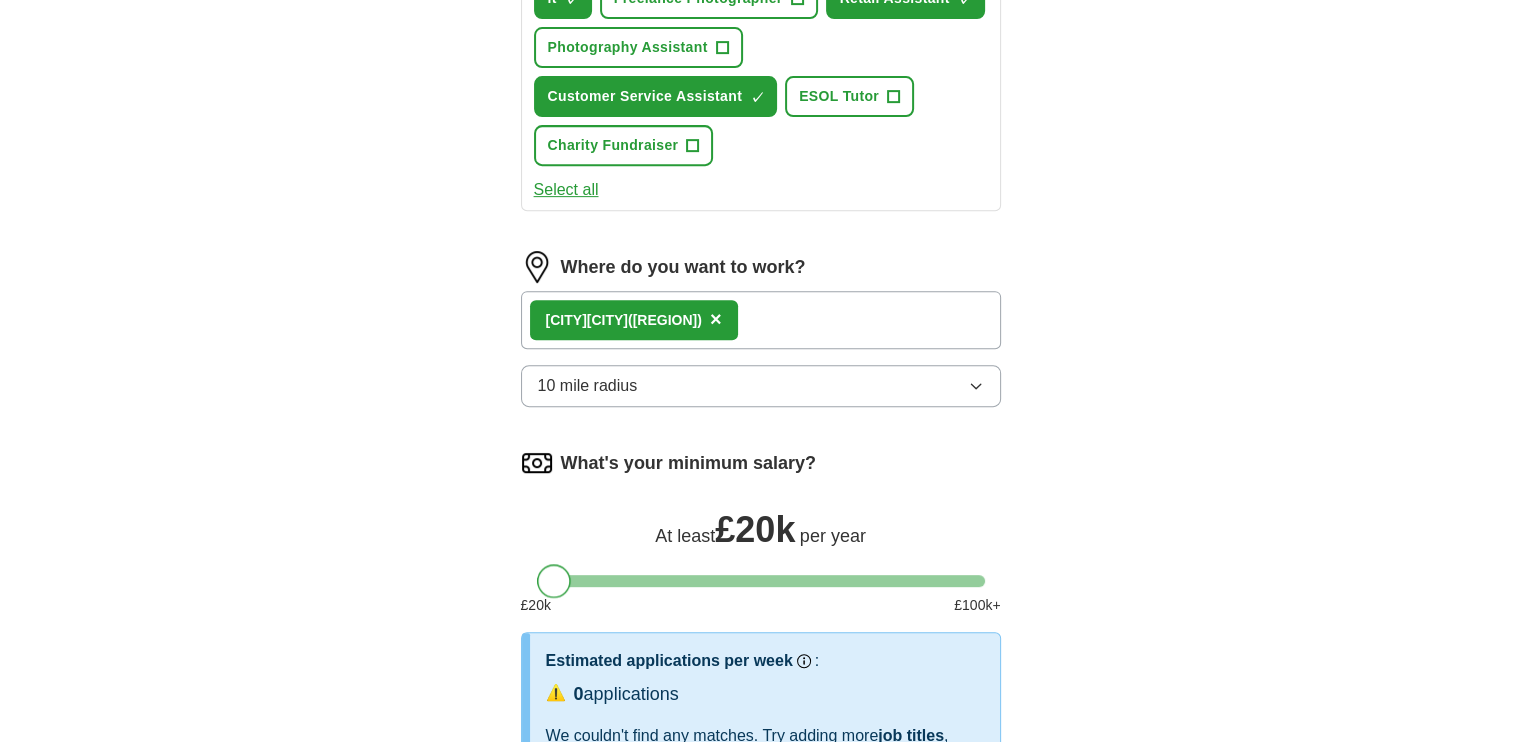 scroll, scrollTop: 823, scrollLeft: 0, axis: vertical 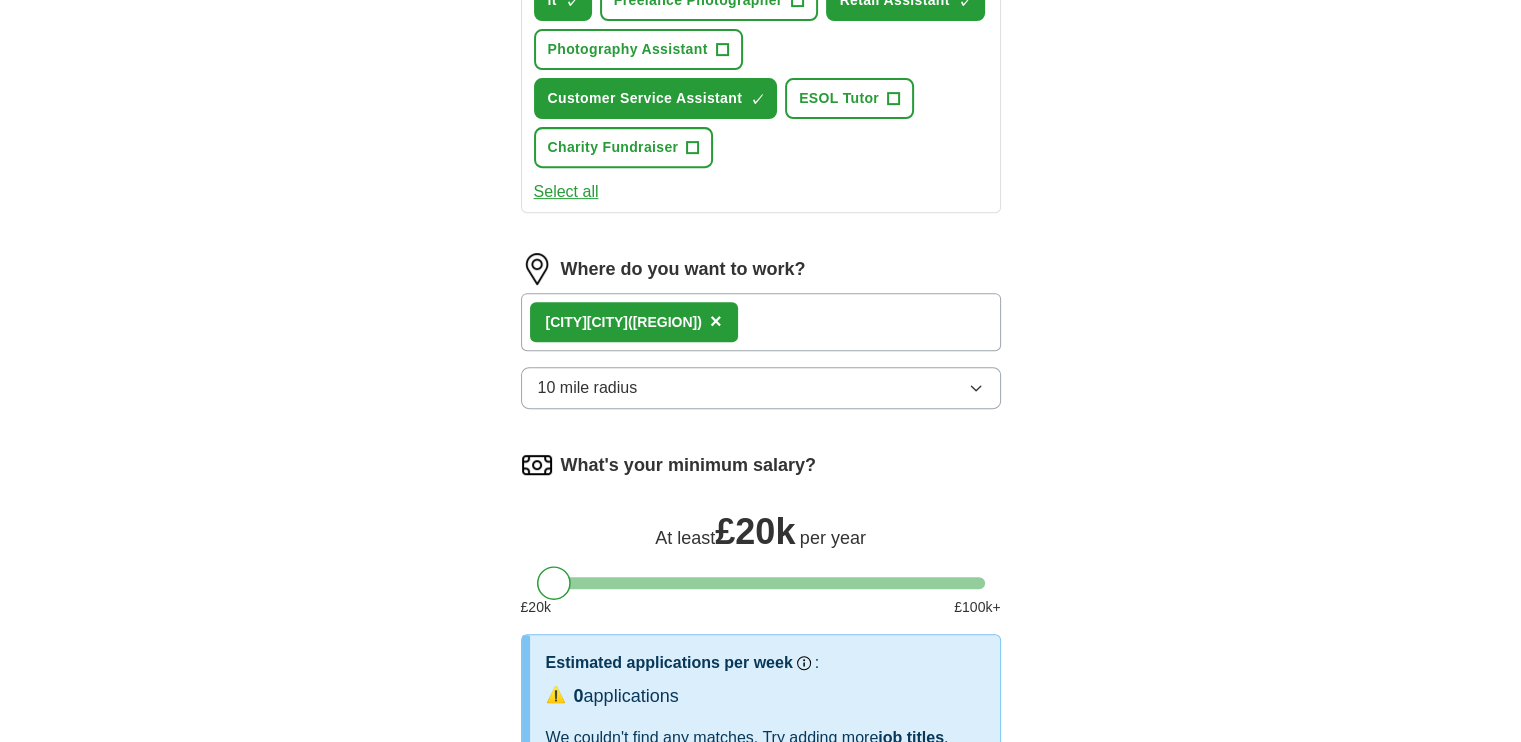 click 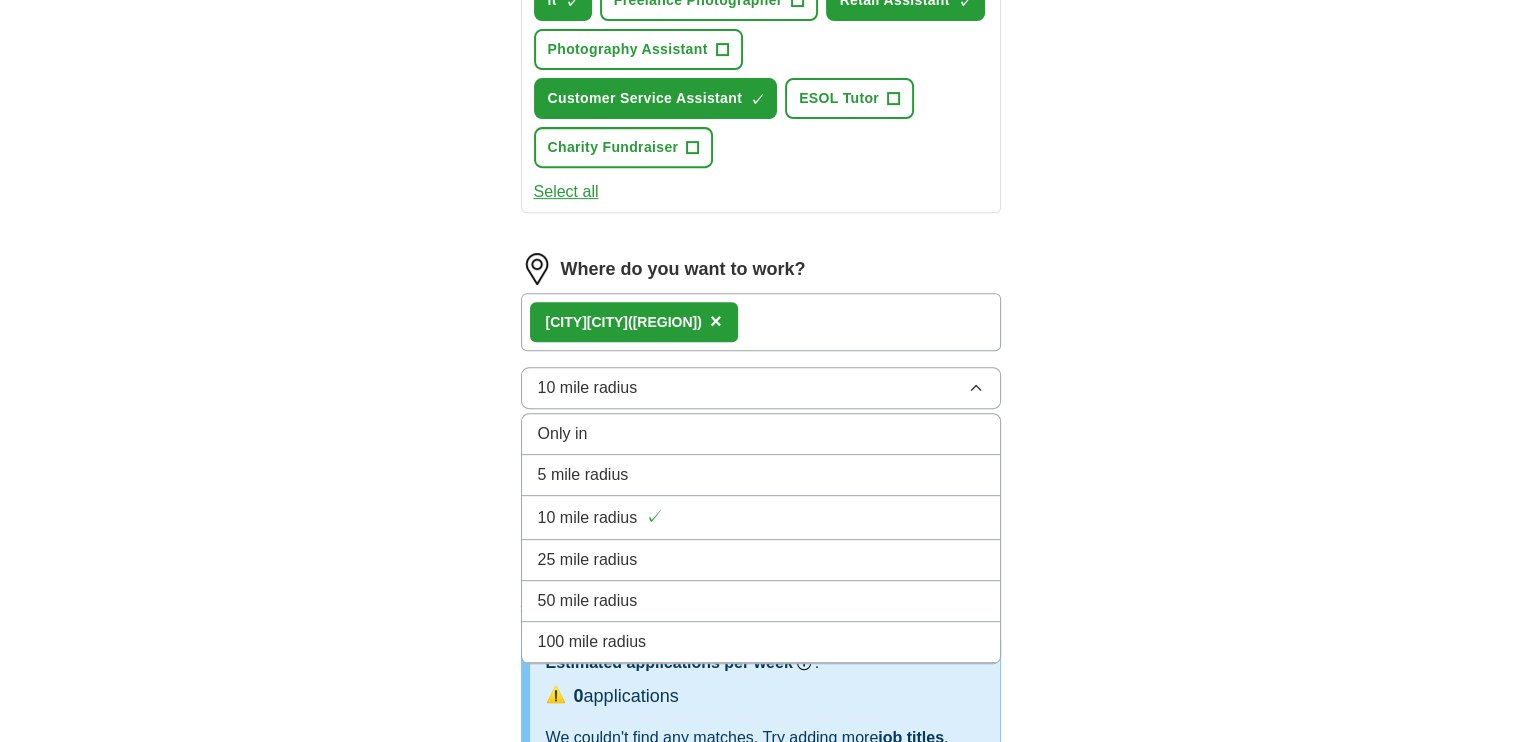 click on "Only in" at bounding box center (761, 434) 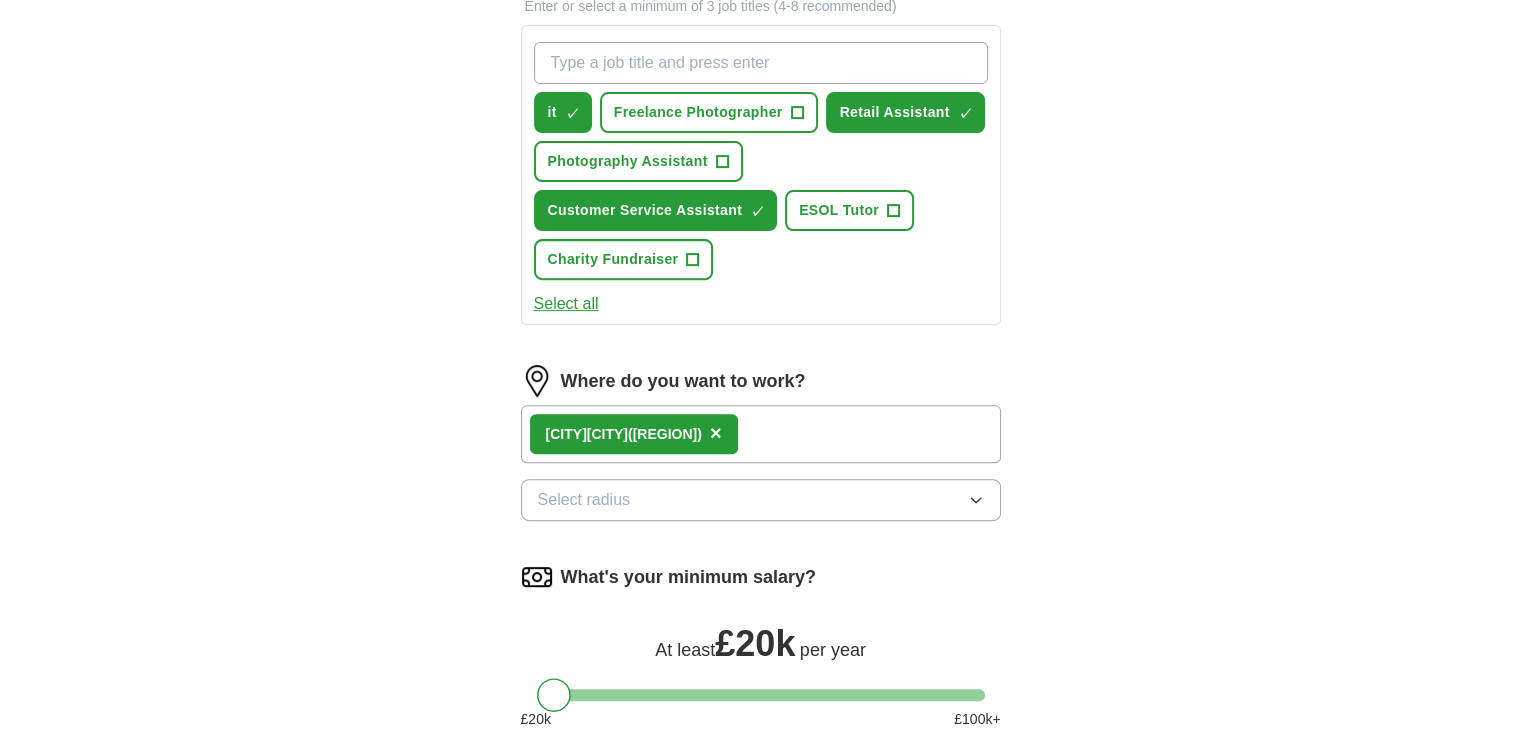 scroll, scrollTop: 667, scrollLeft: 0, axis: vertical 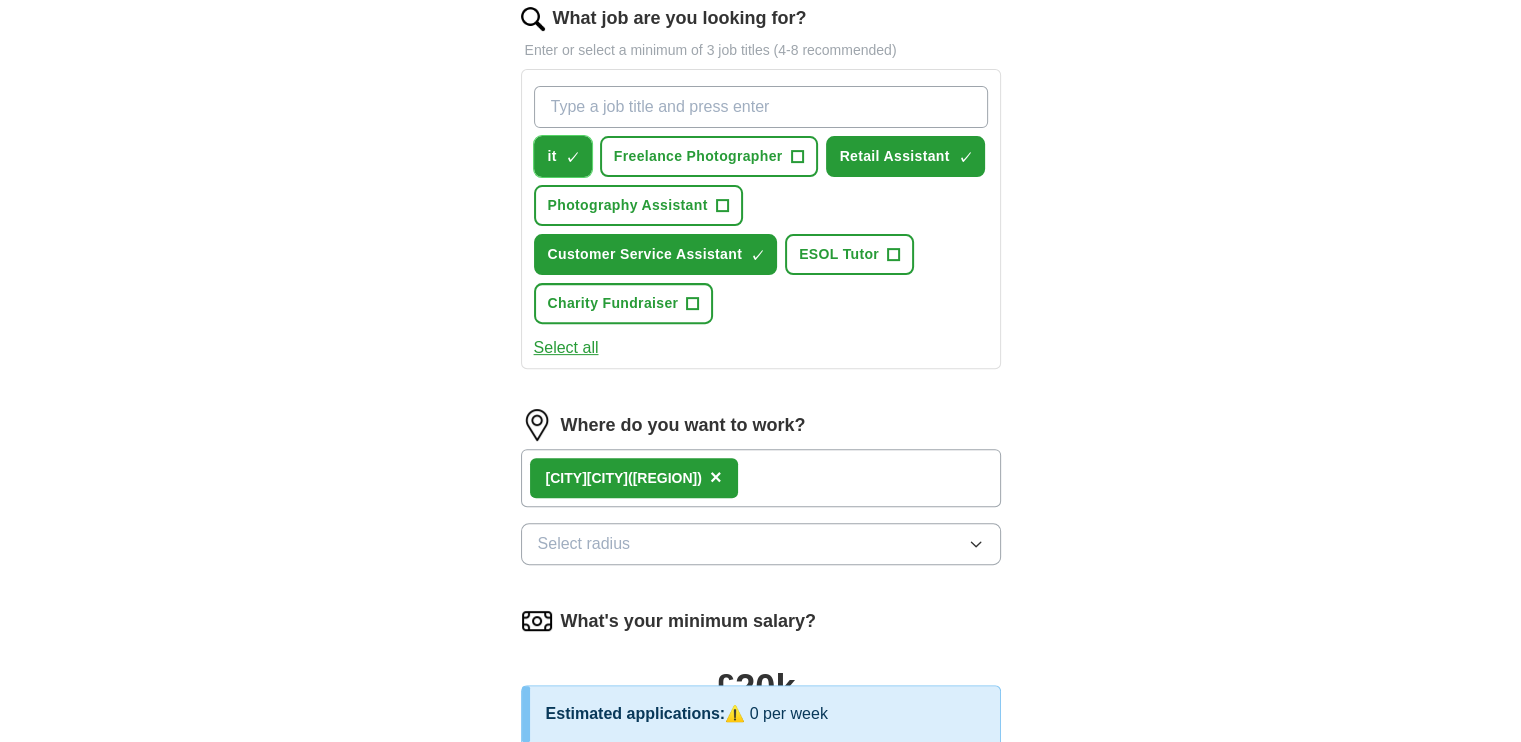 click on "×" at bounding box center (0, 0) 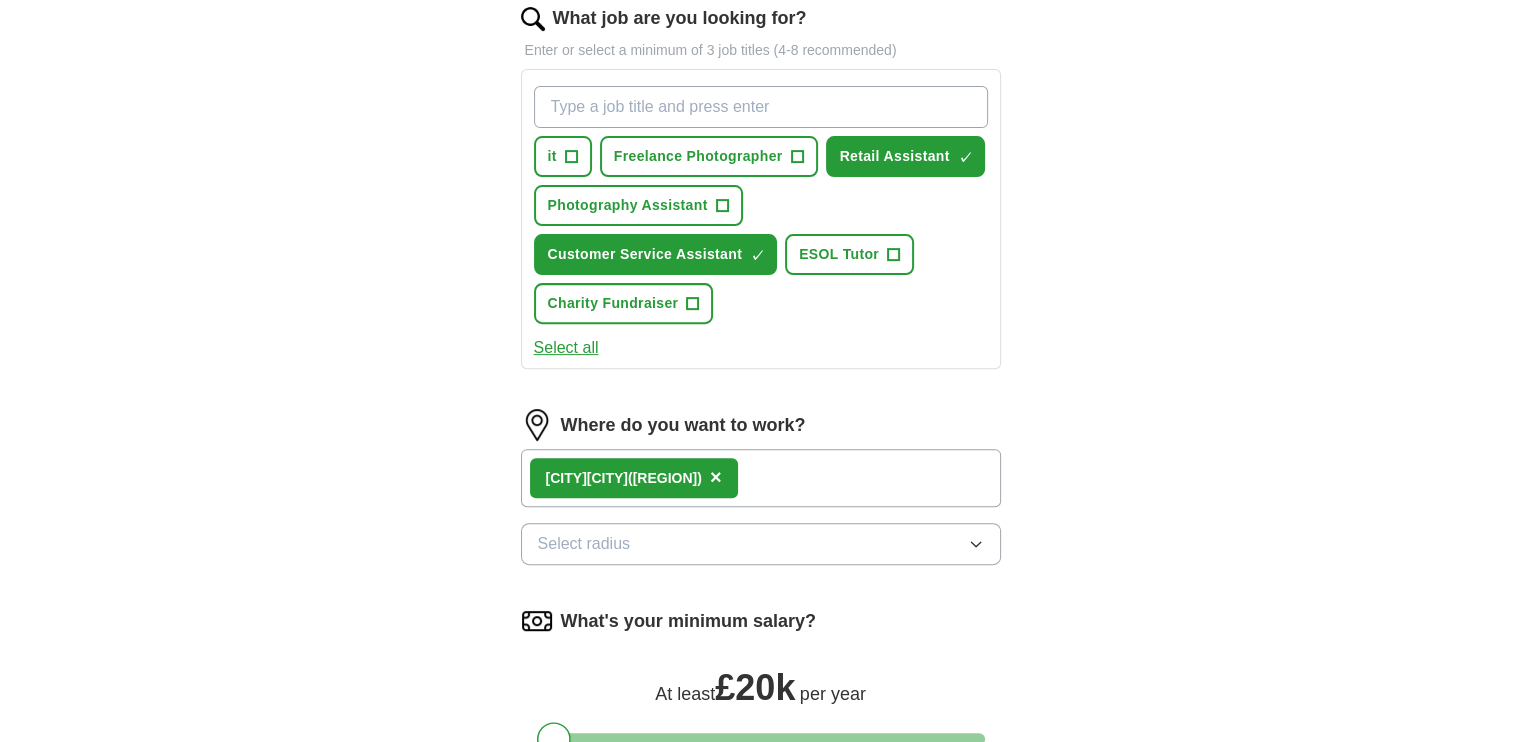 click on "What job are you looking for?" at bounding box center (761, 107) 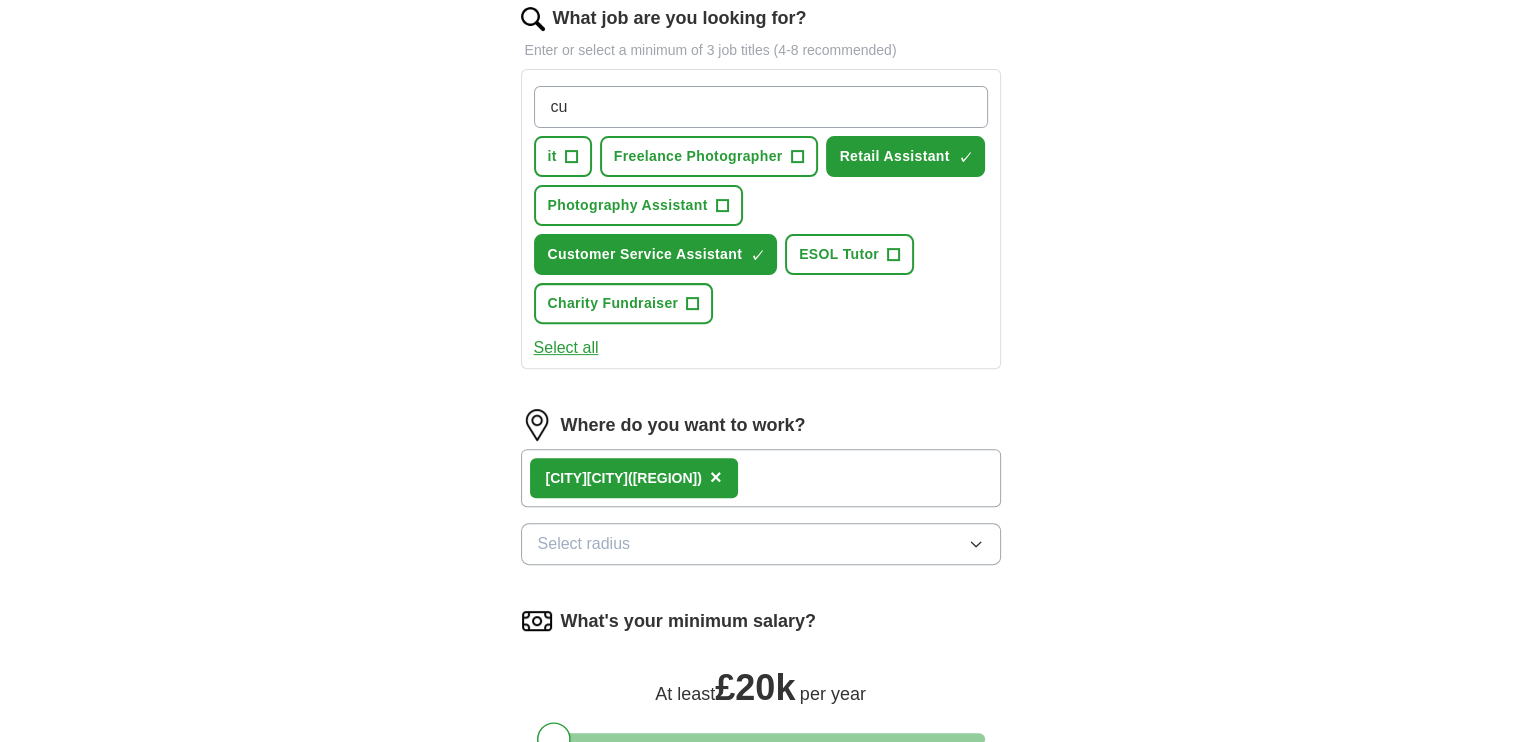 type on "c" 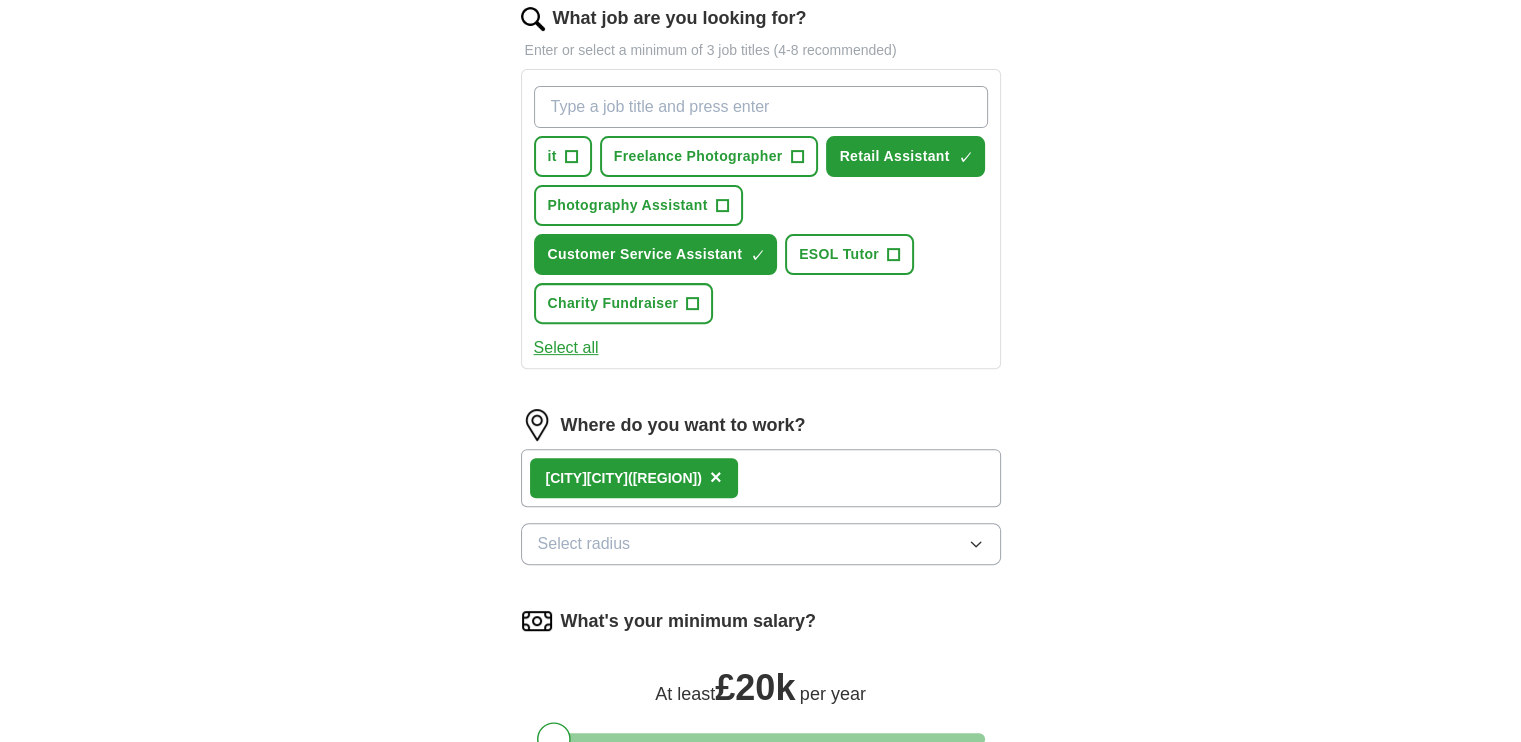 type on "I" 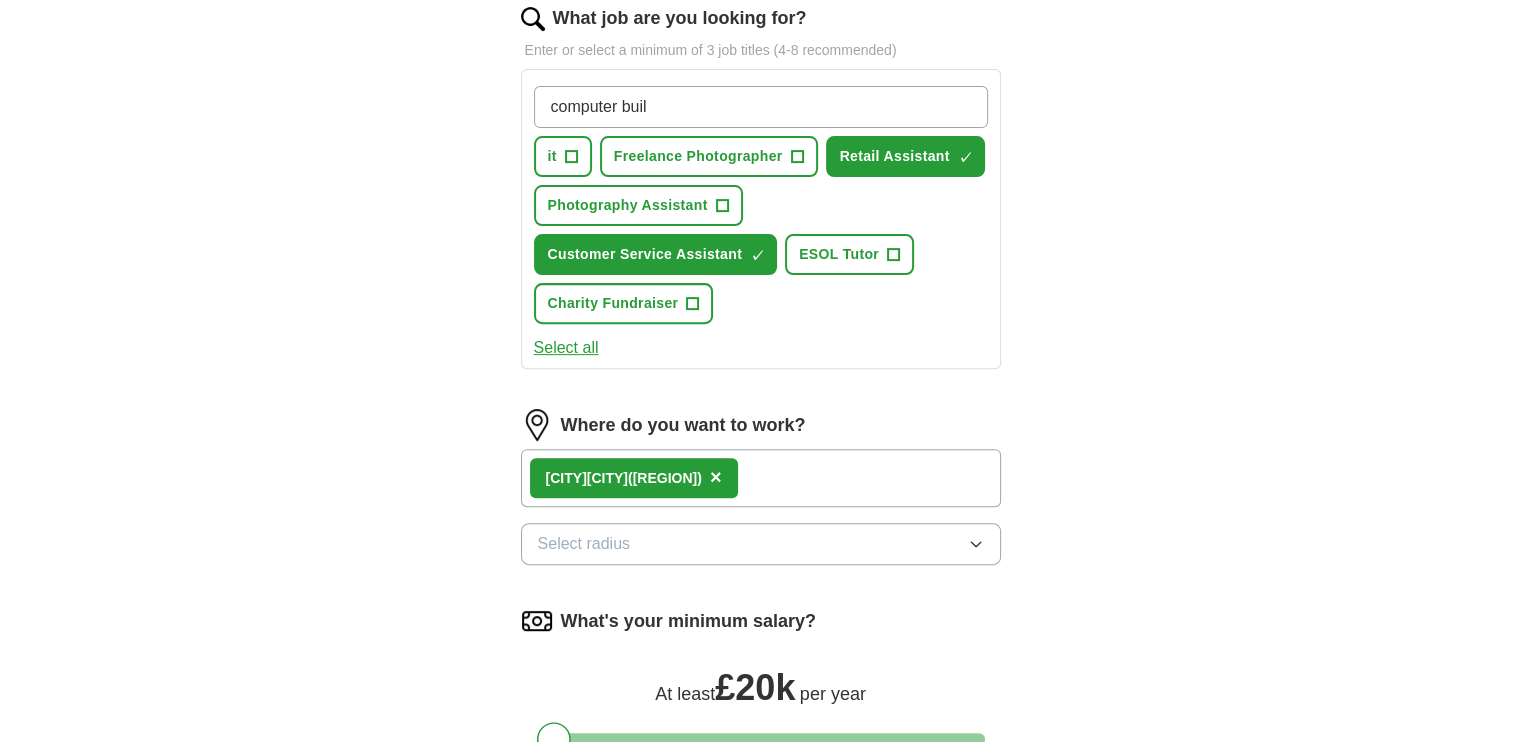 type on "computer build" 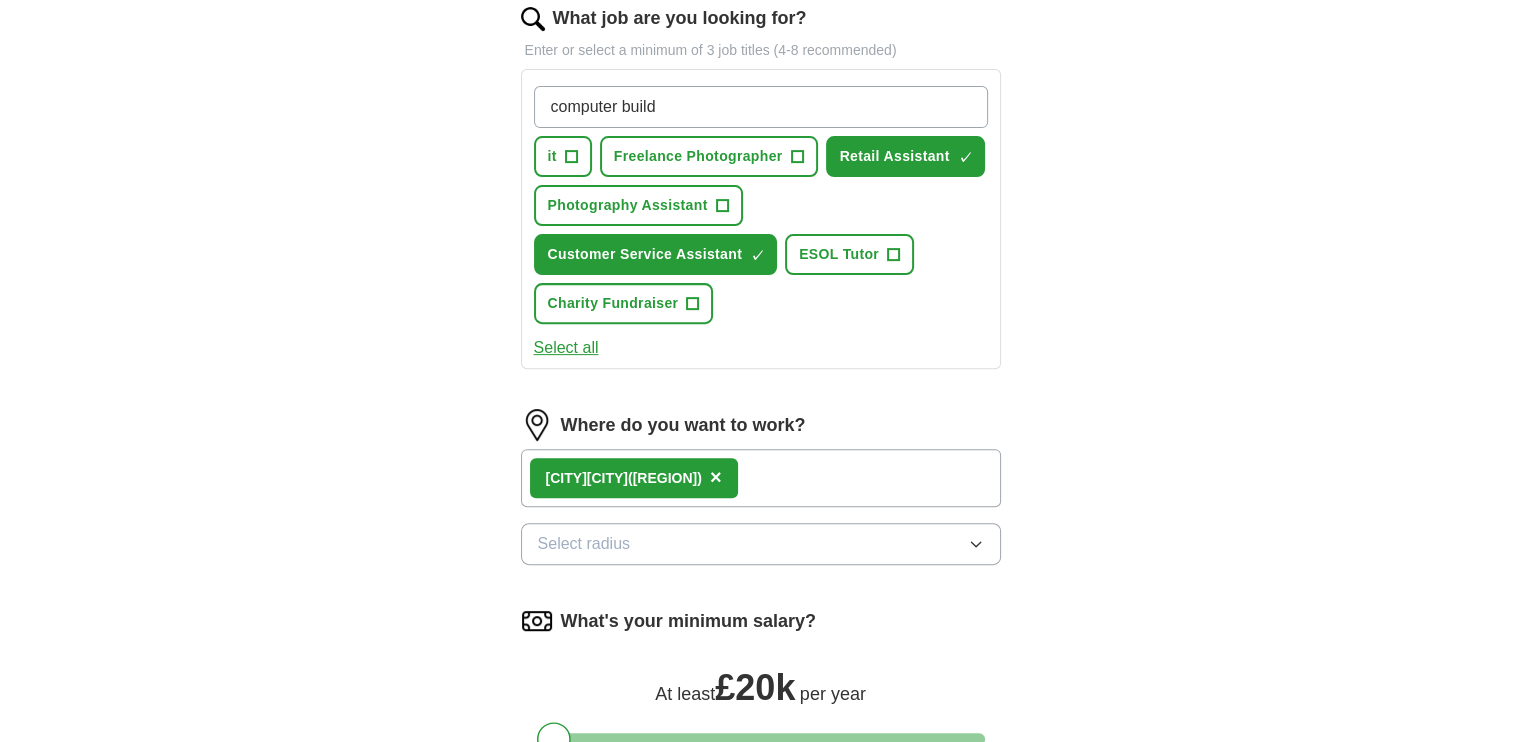 type 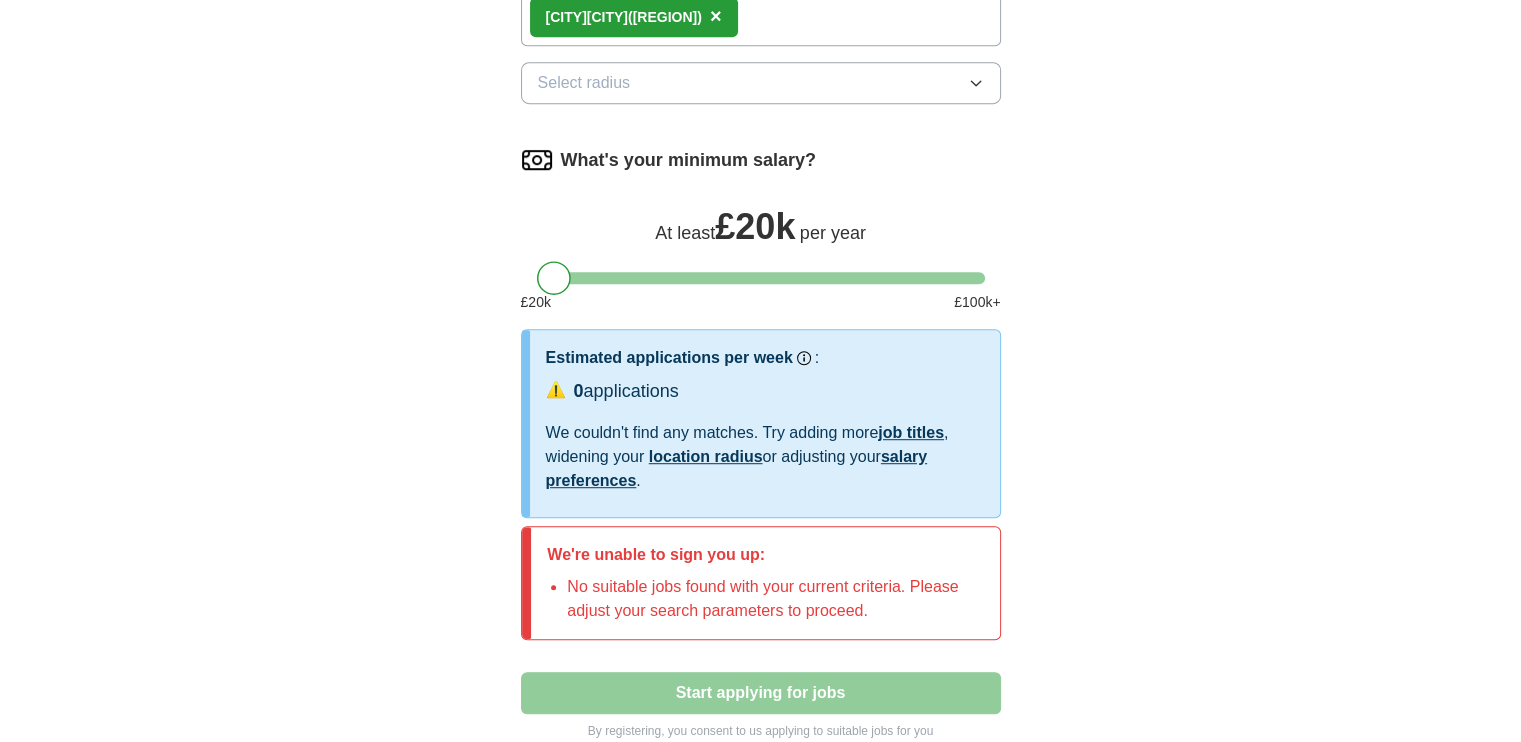 scroll, scrollTop: 1133, scrollLeft: 0, axis: vertical 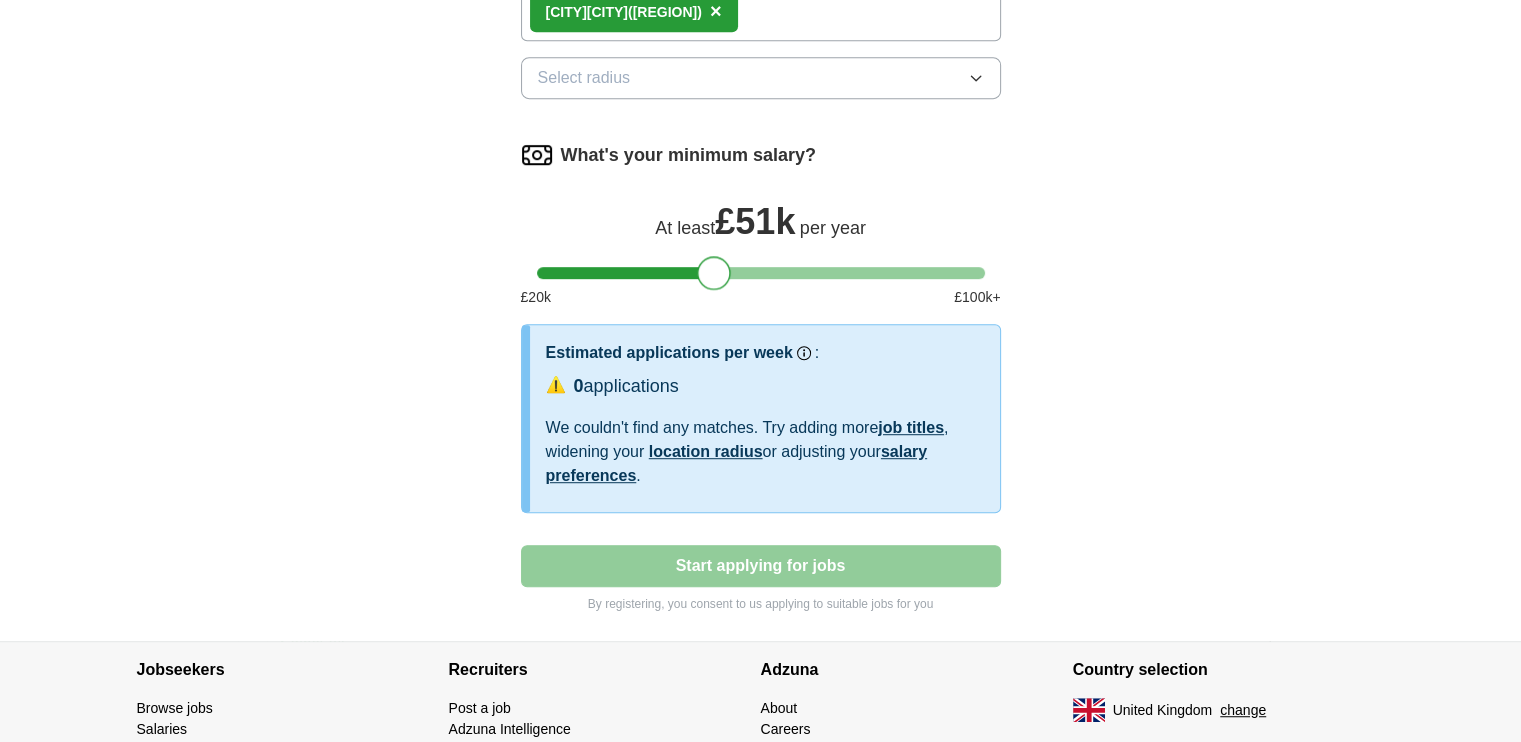 drag, startPoint x: 565, startPoint y: 263, endPoint x: 737, endPoint y: 288, distance: 173.80736 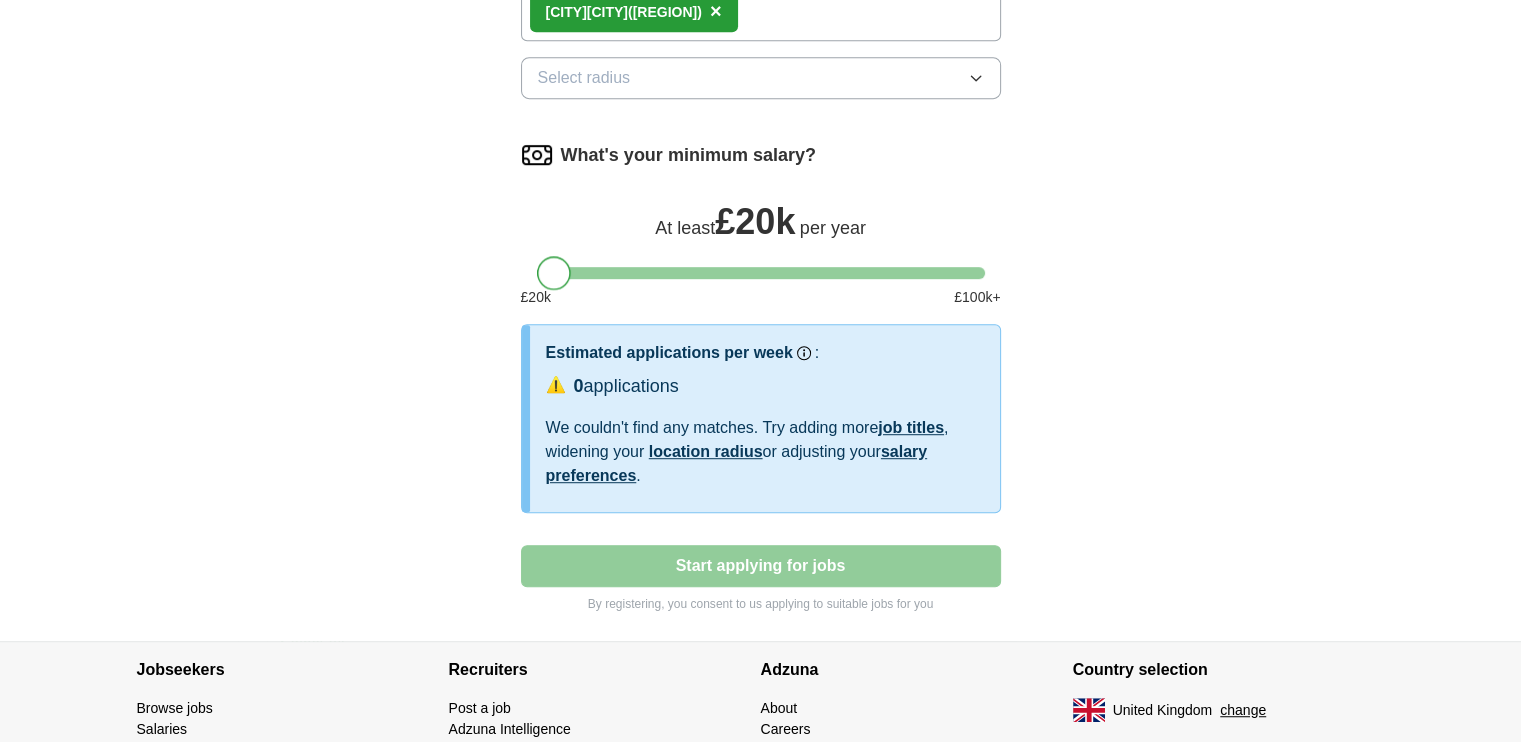 drag, startPoint x: 735, startPoint y: 265, endPoint x: 368, endPoint y: 291, distance: 367.91983 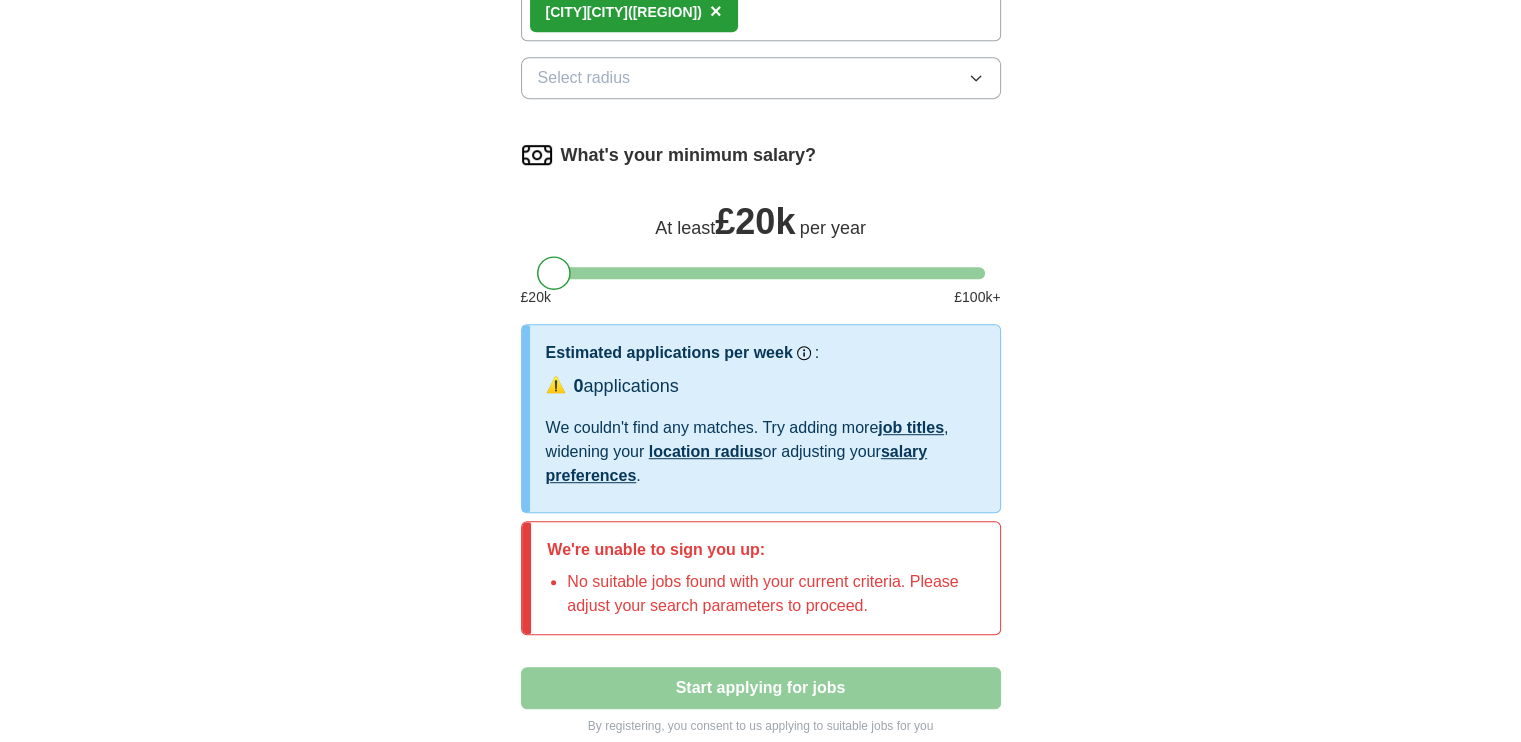 click on "Select radius" at bounding box center [761, 78] 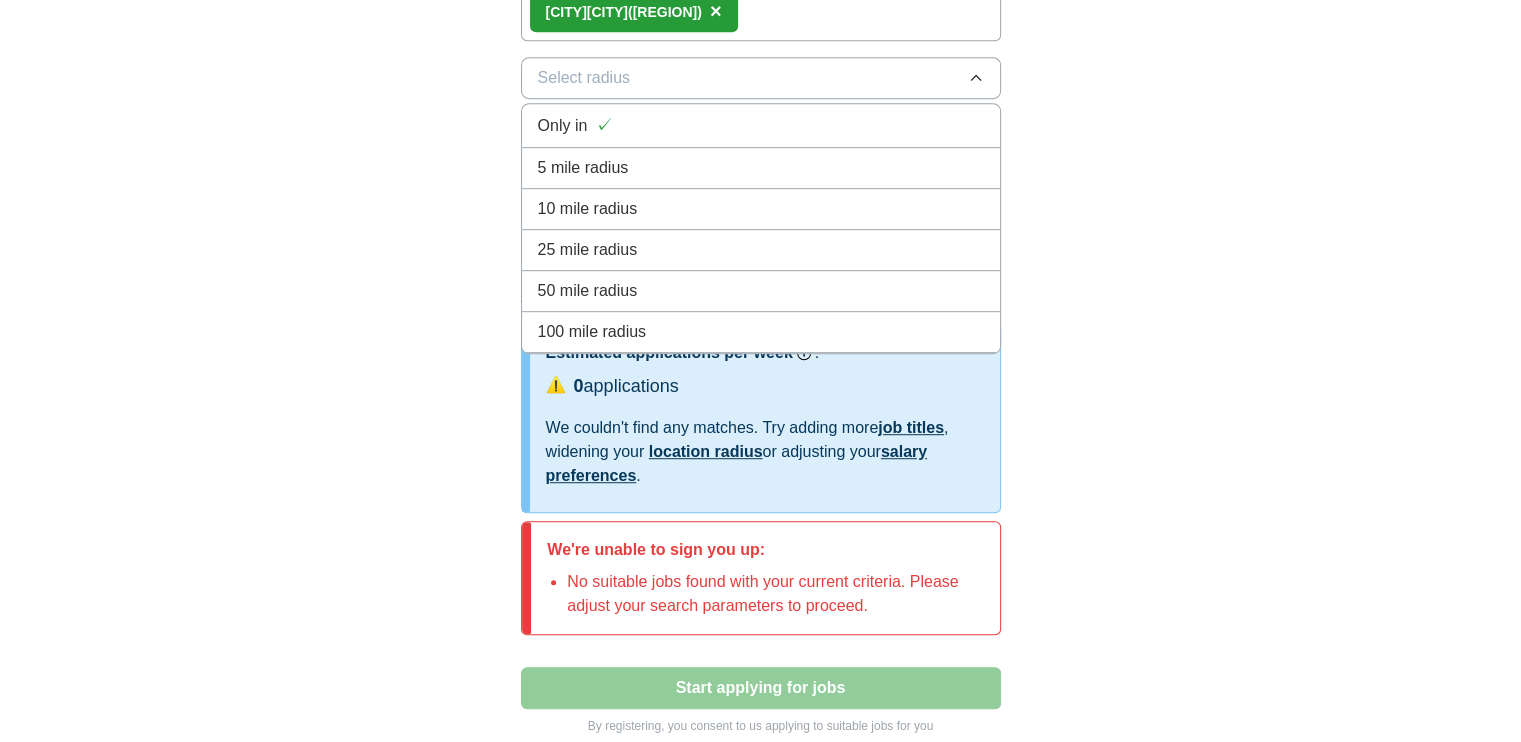 click on "10 mile radius" at bounding box center (761, 209) 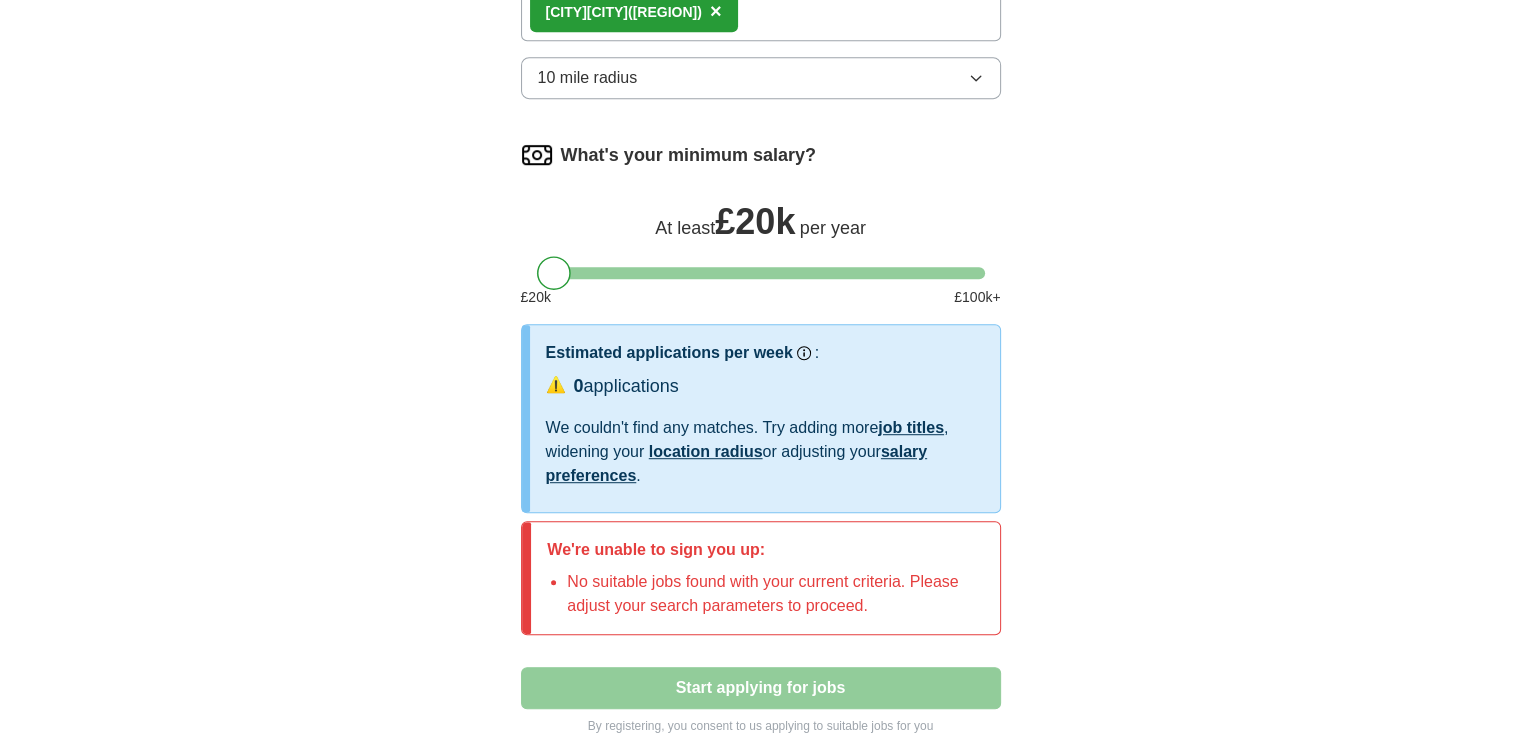 click on "Where do you want to work? [CITY]  ([REGION]) × 10 mile radius" at bounding box center (761, 29) 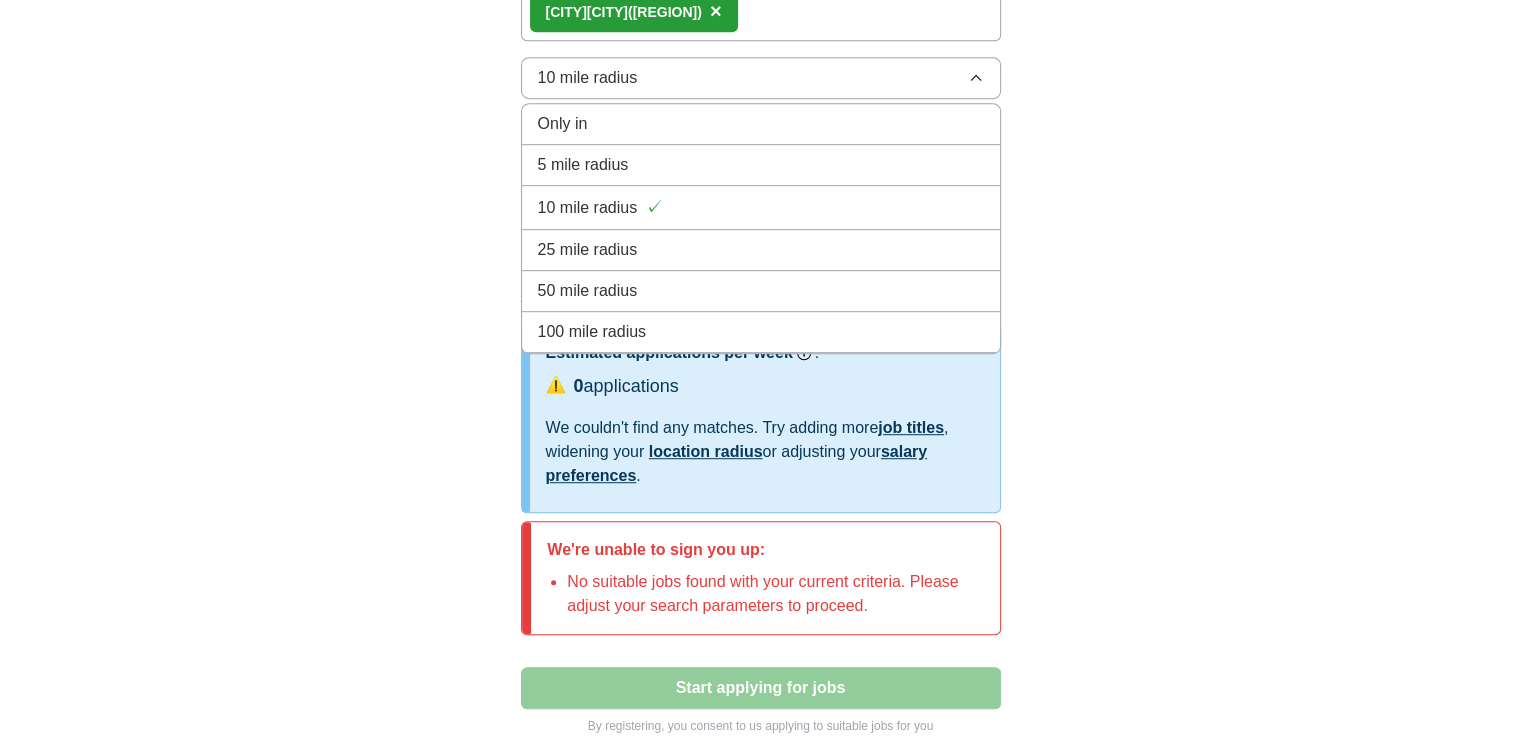 click on "25 mile radius" at bounding box center [761, 250] 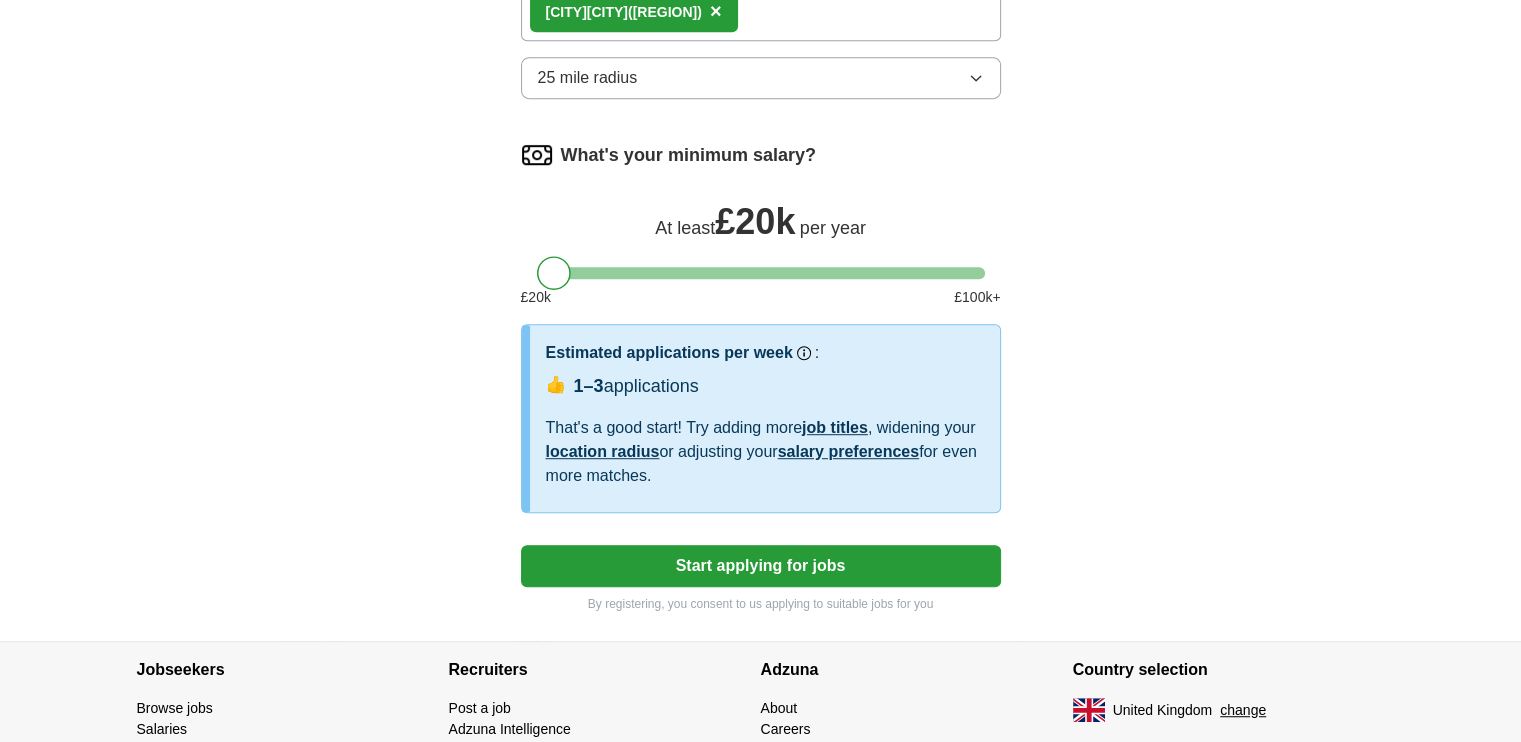 click on "[CITY]  ([REGION]) ×" at bounding box center [761, 12] 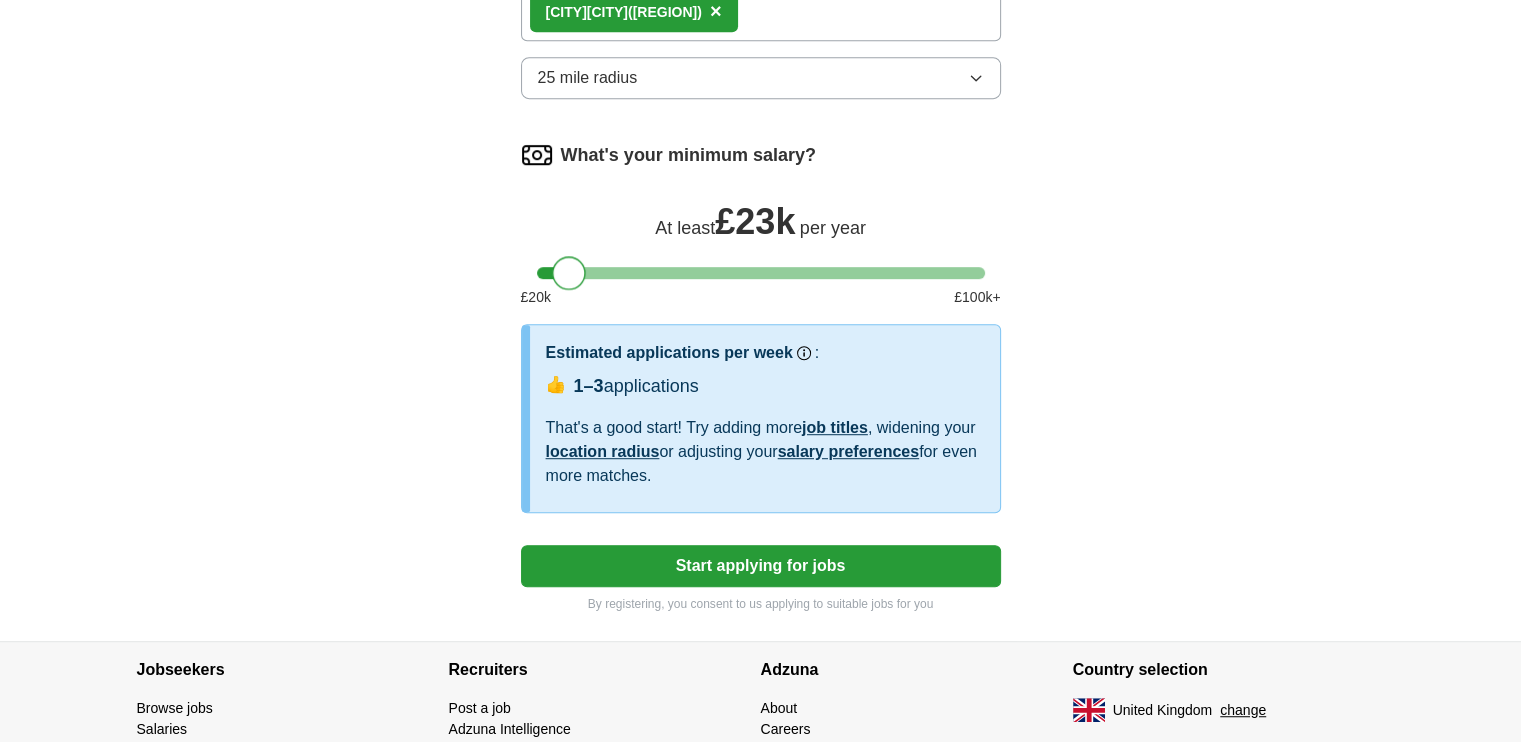 drag, startPoint x: 558, startPoint y: 266, endPoint x: 572, endPoint y: 272, distance: 15.231546 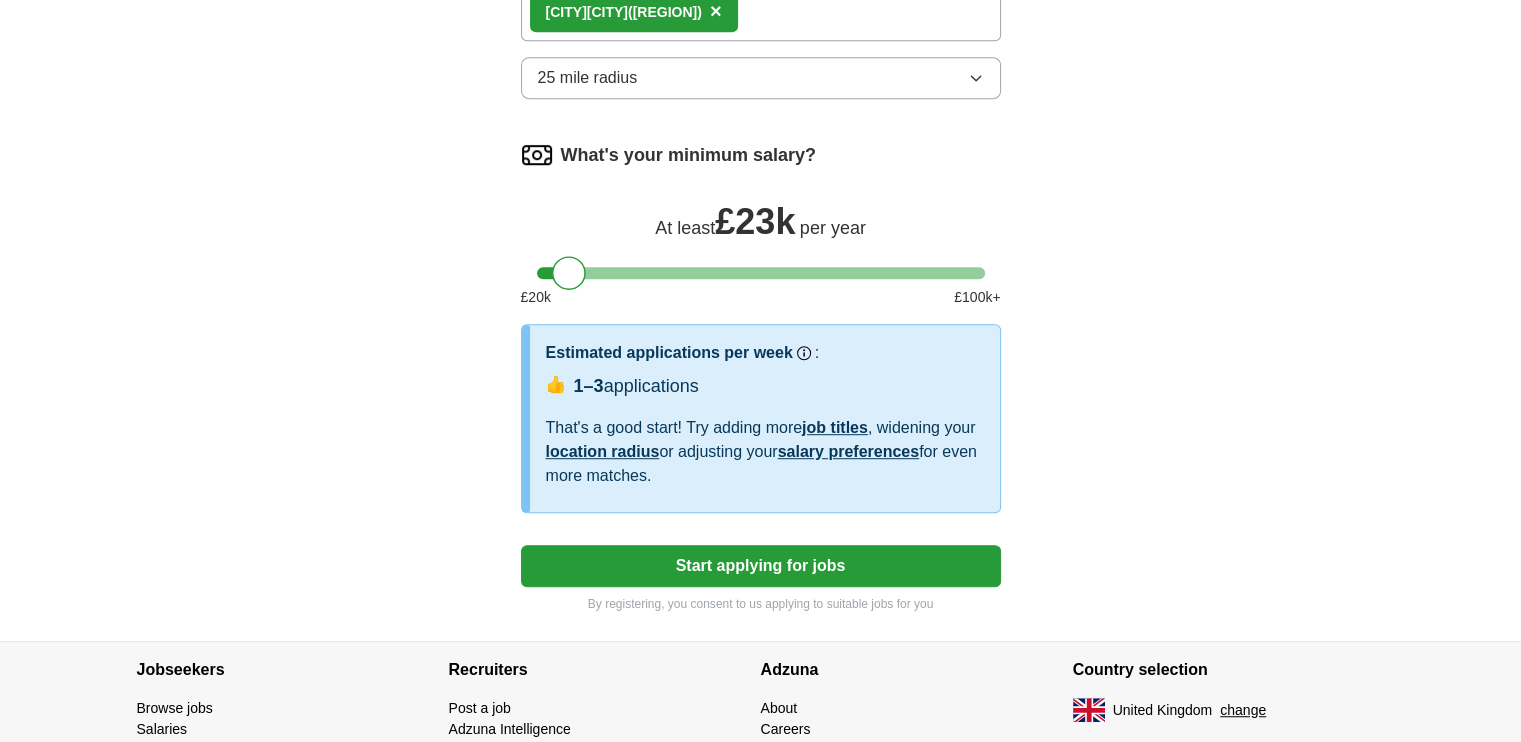 click on "Start applying for jobs" at bounding box center (761, 566) 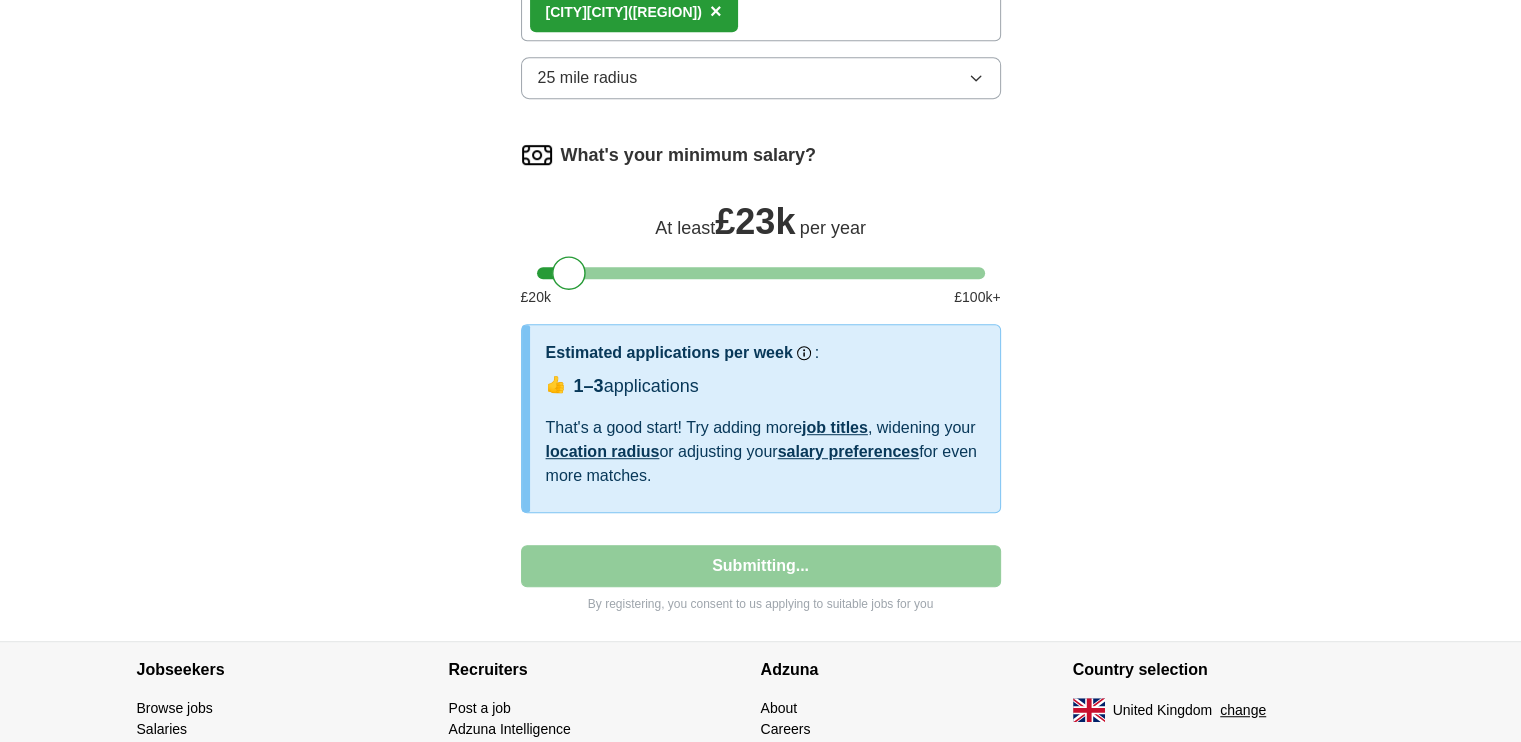 select on "**" 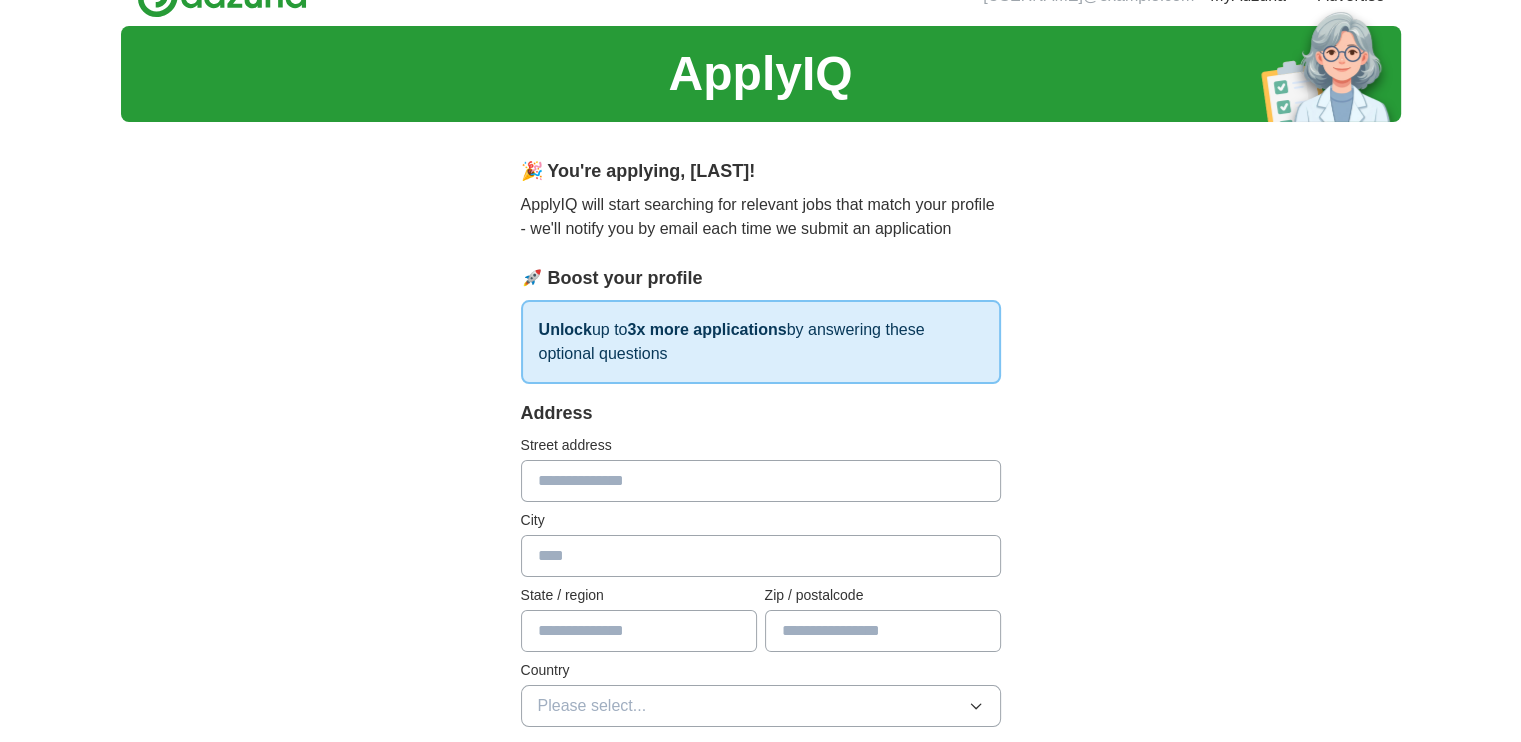 scroll, scrollTop: 0, scrollLeft: 0, axis: both 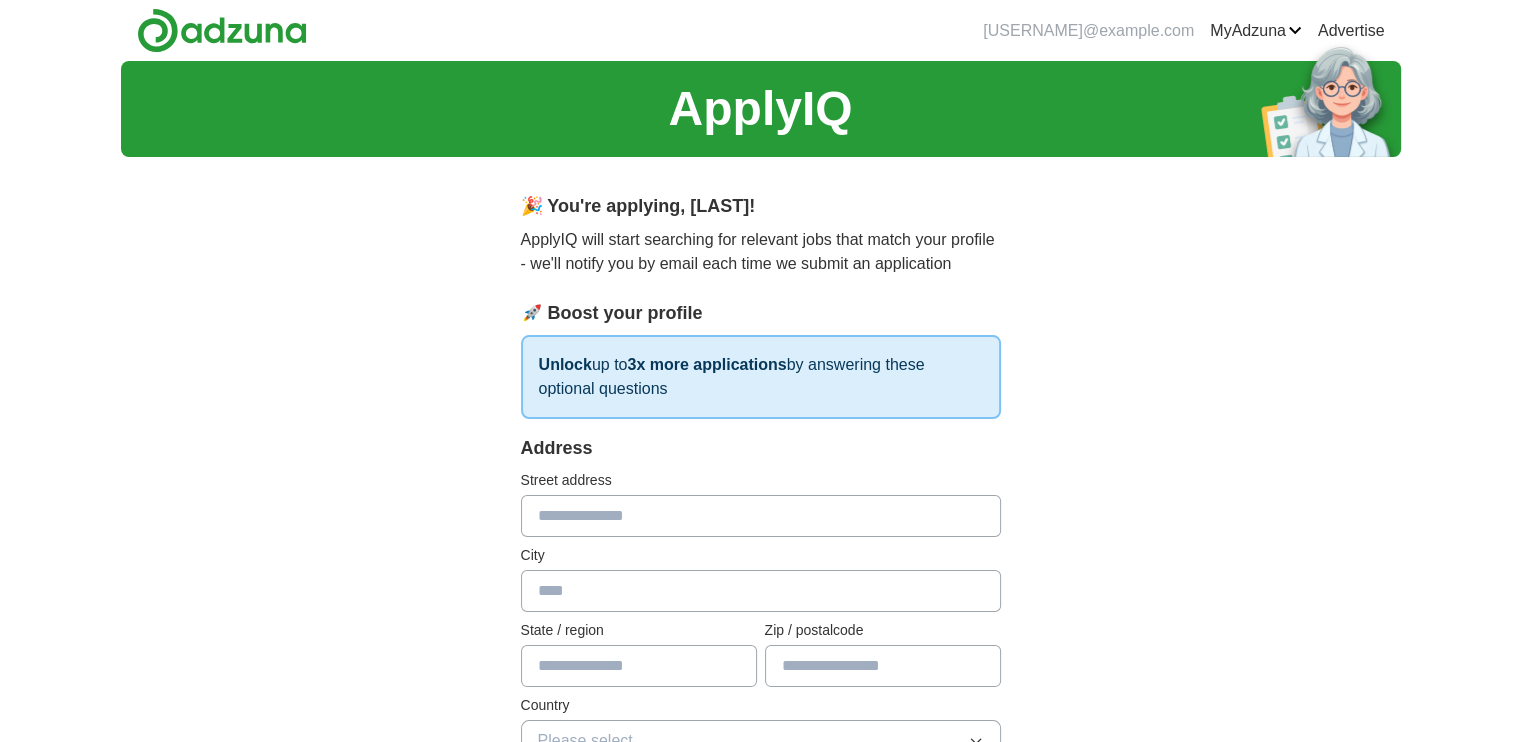 click at bounding box center [761, 516] 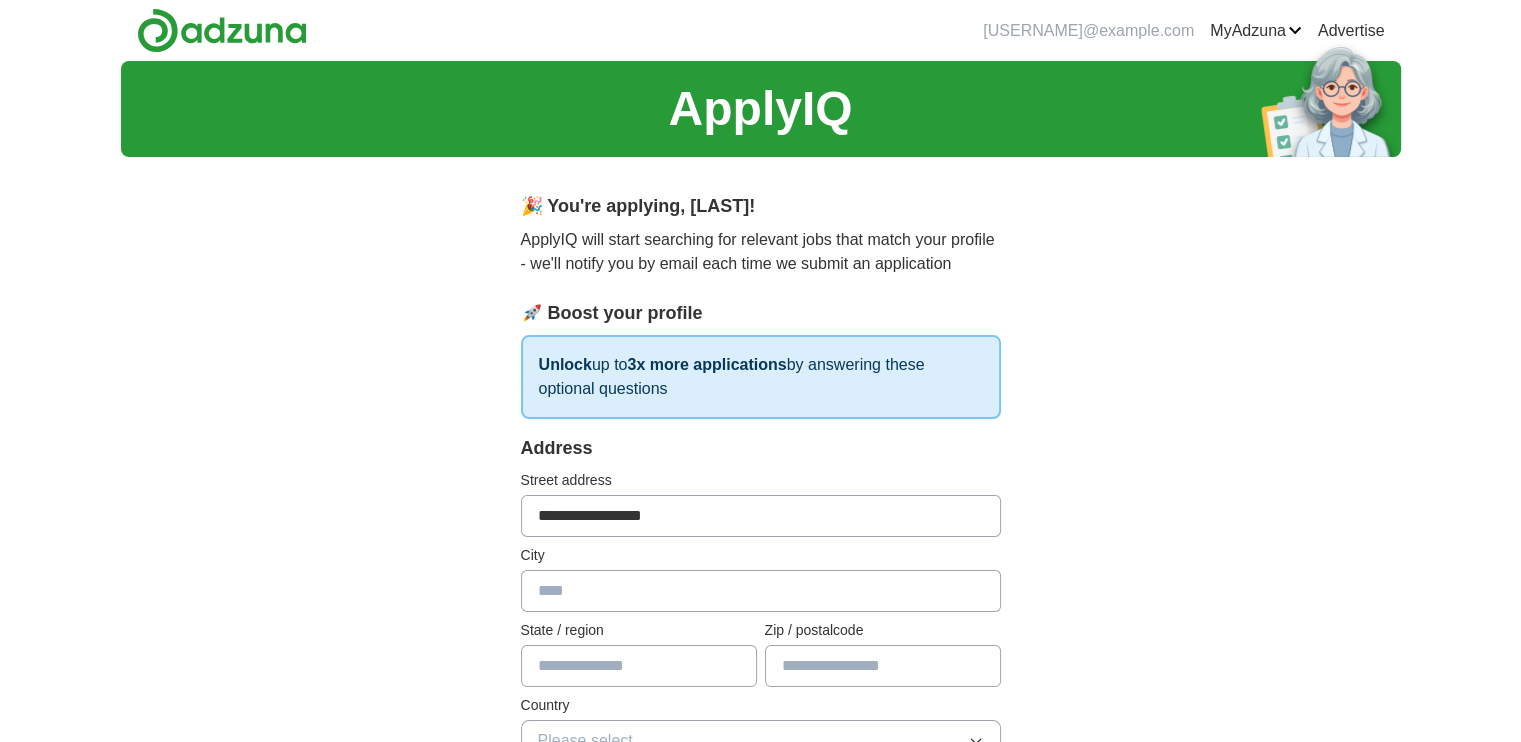 type on "*********" 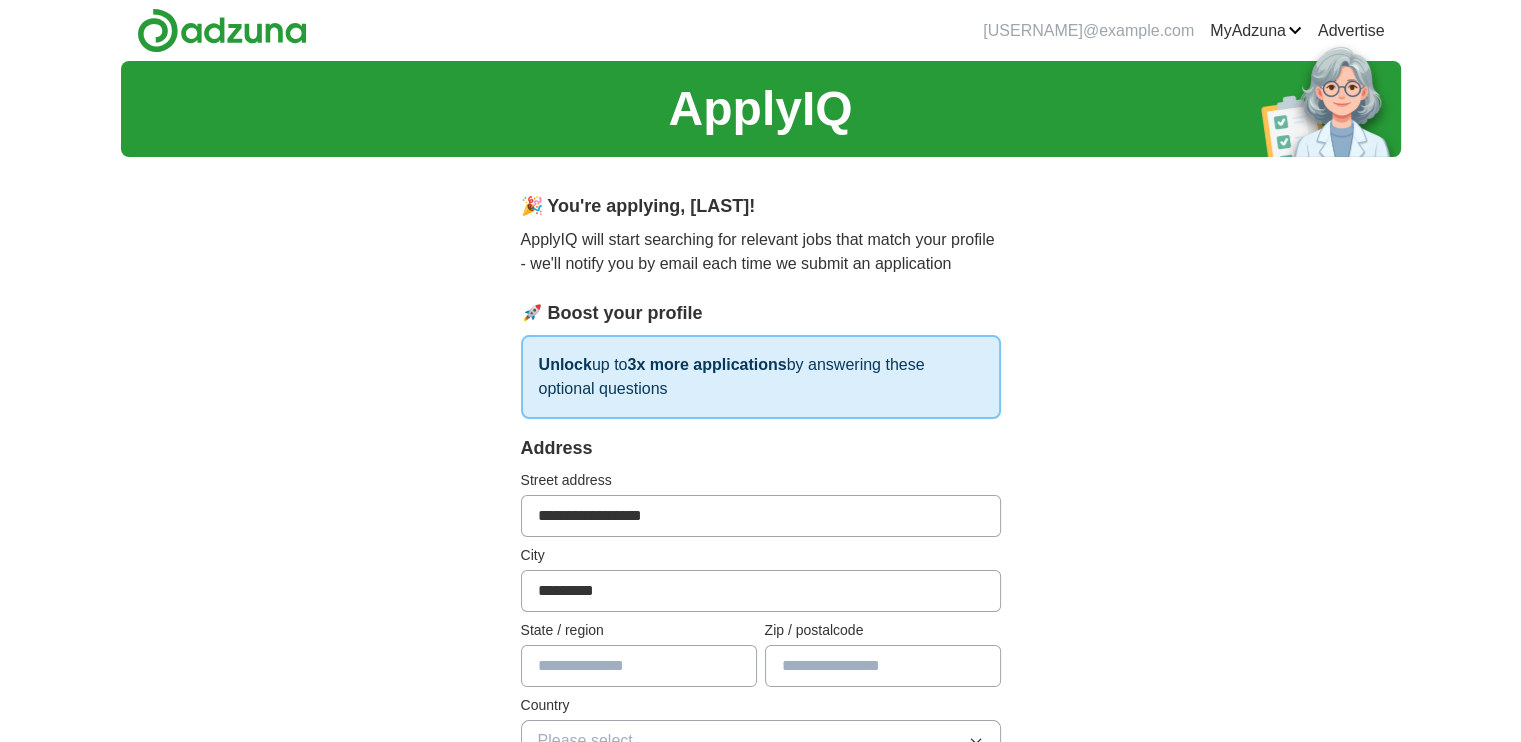 type on "**********" 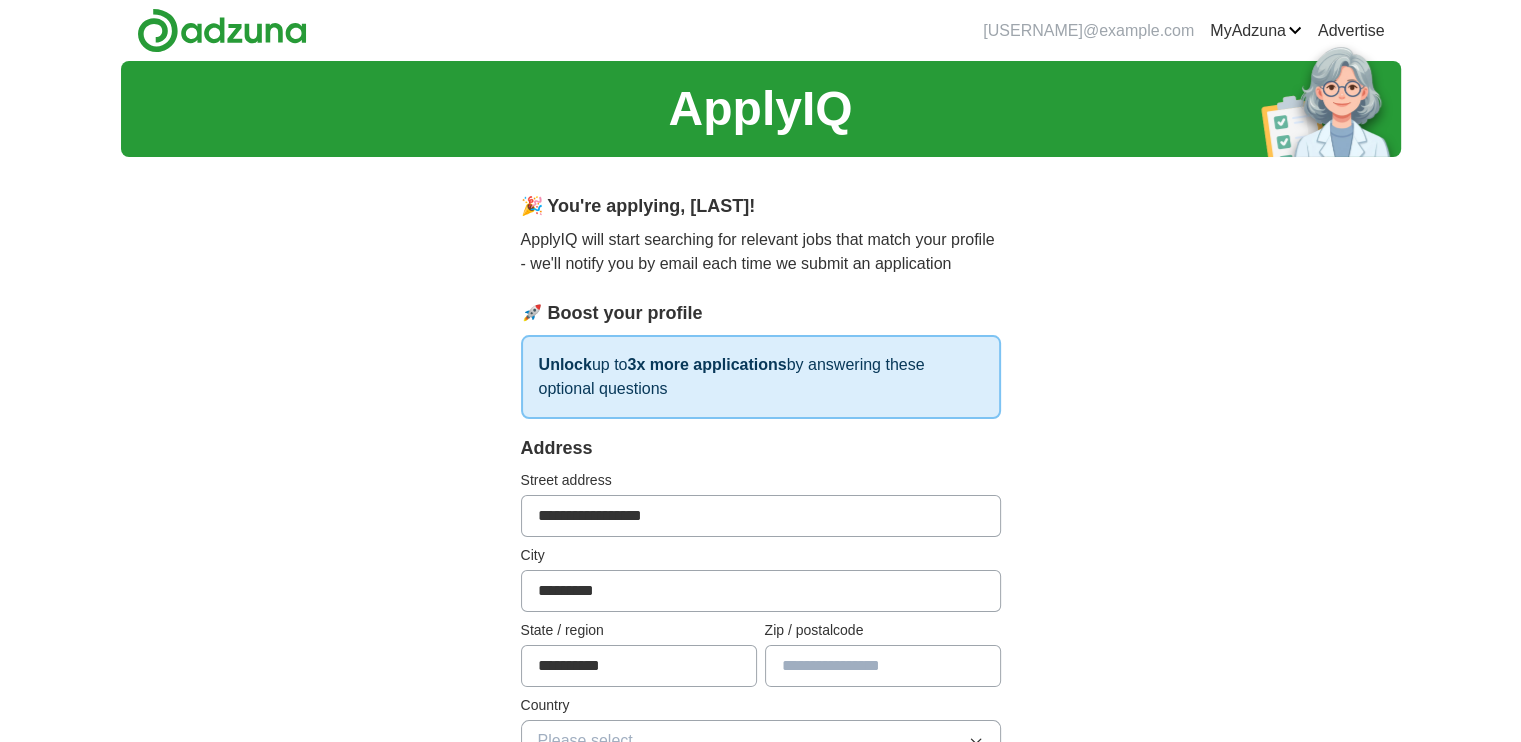 type on "*******" 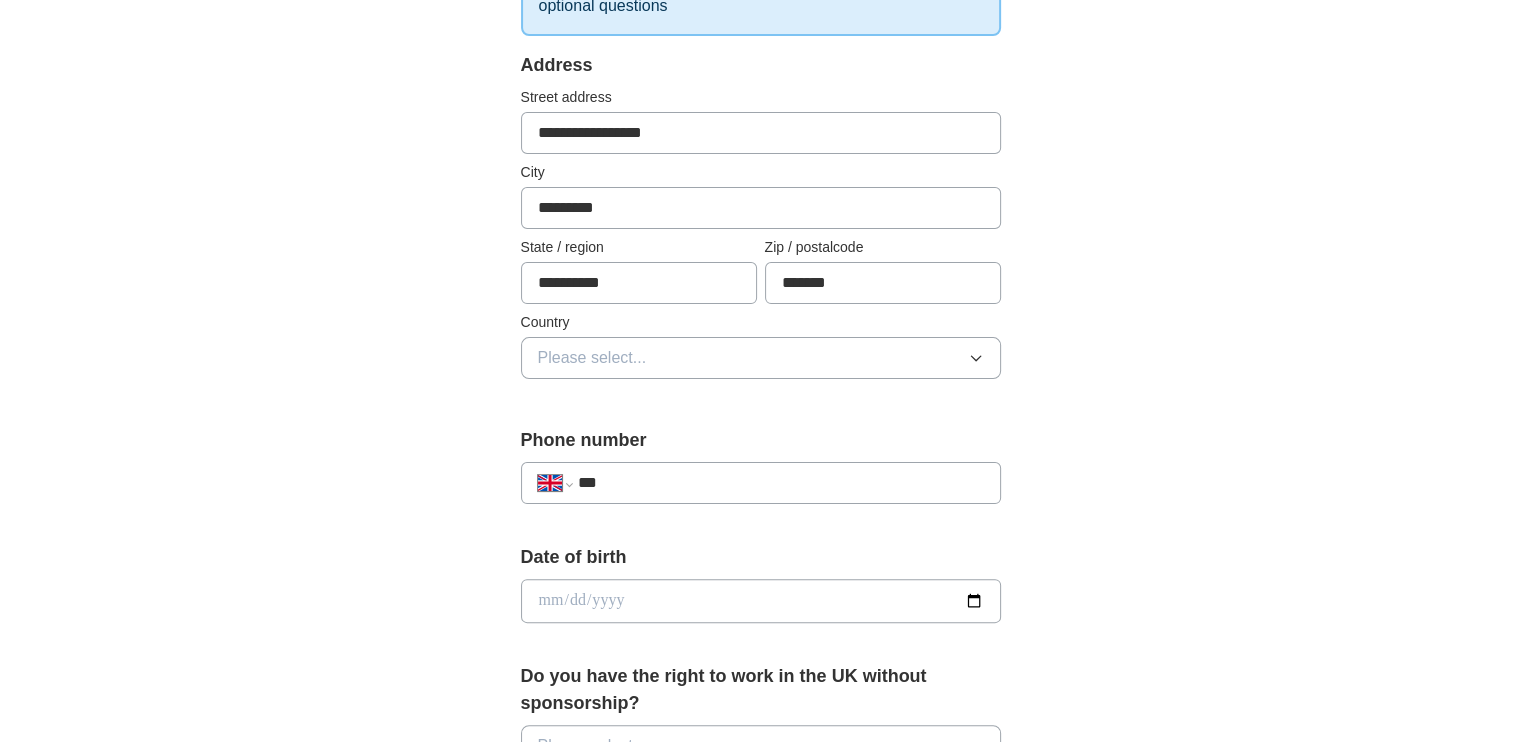 scroll, scrollTop: 390, scrollLeft: 0, axis: vertical 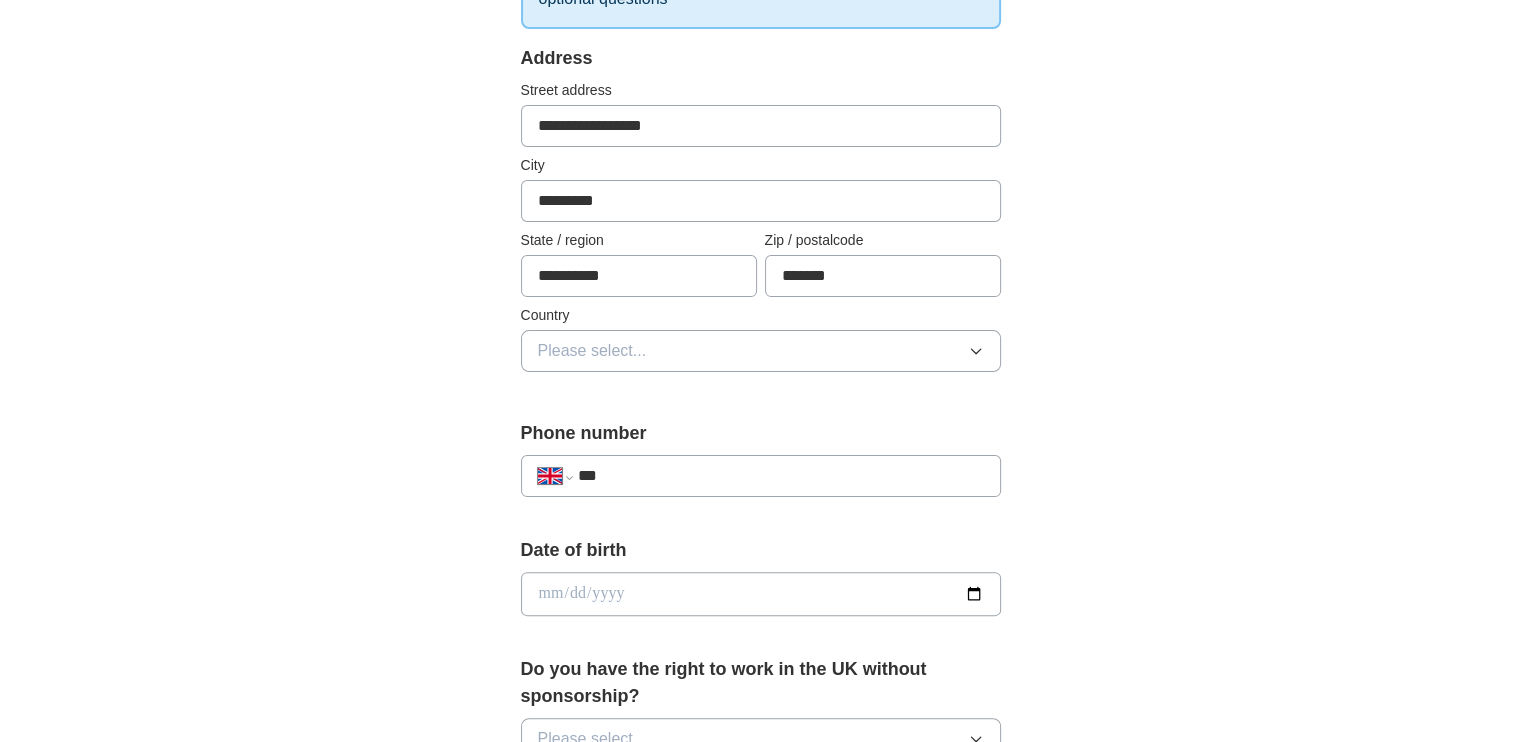 click on "Please select..." at bounding box center (761, 351) 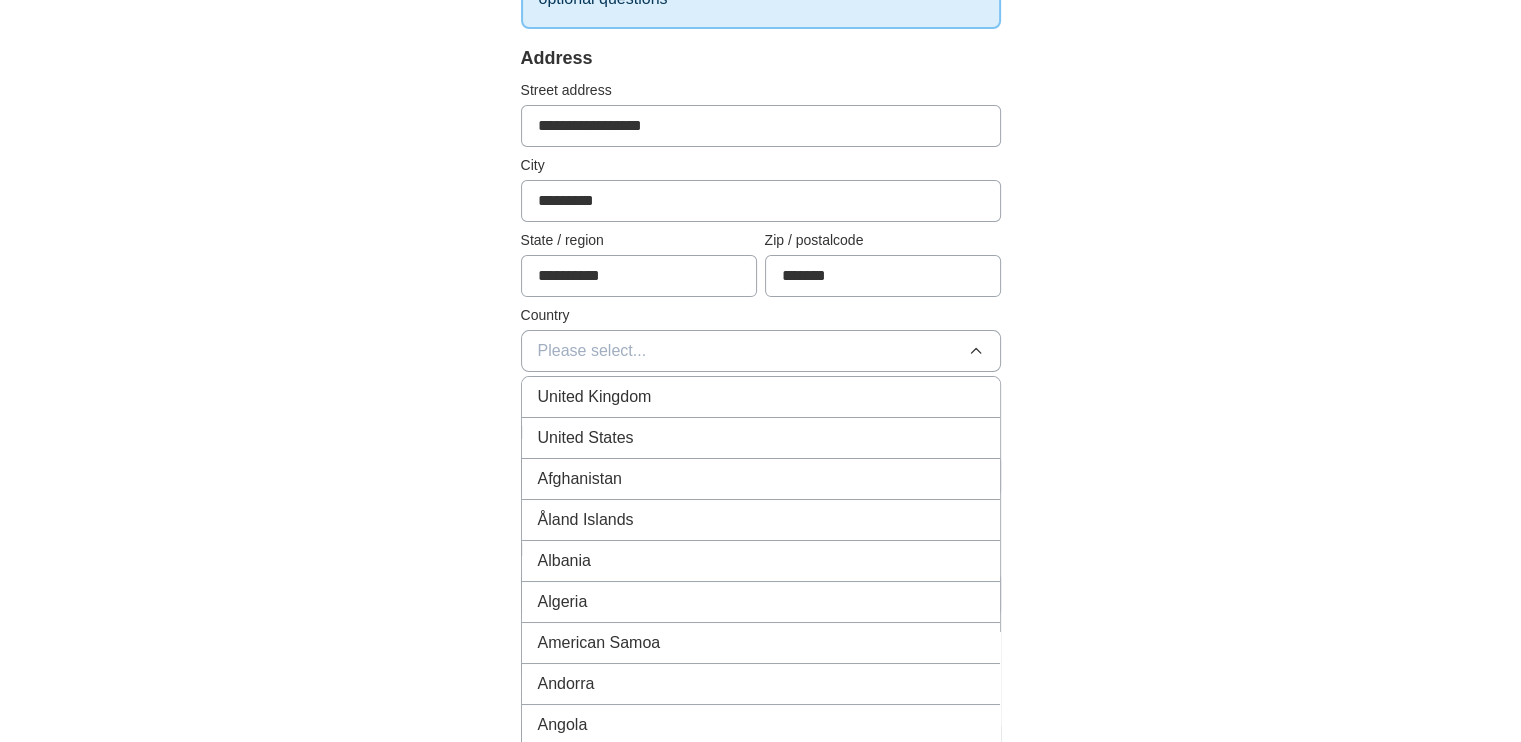 click on "United Kingdom" at bounding box center (761, 397) 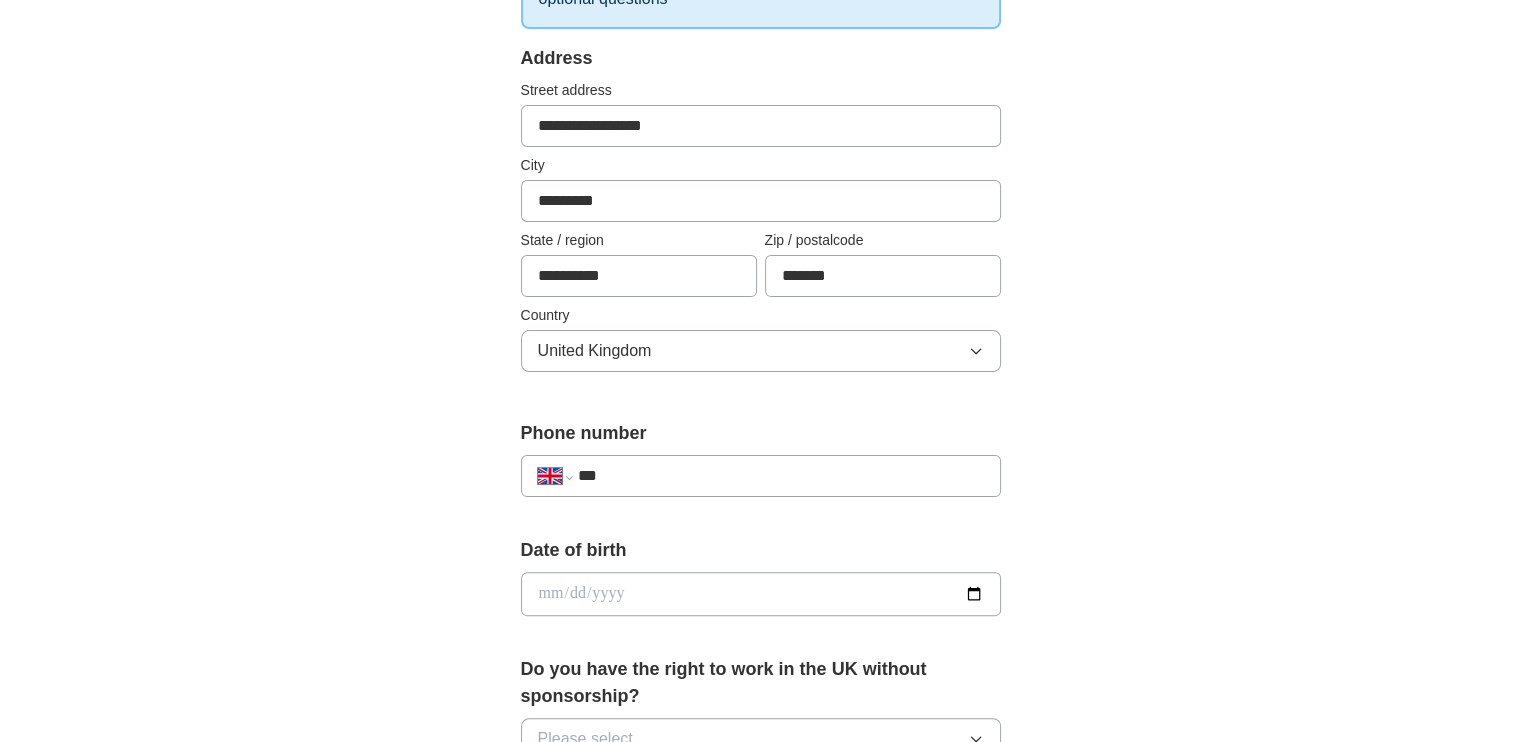click on "***" at bounding box center (780, 476) 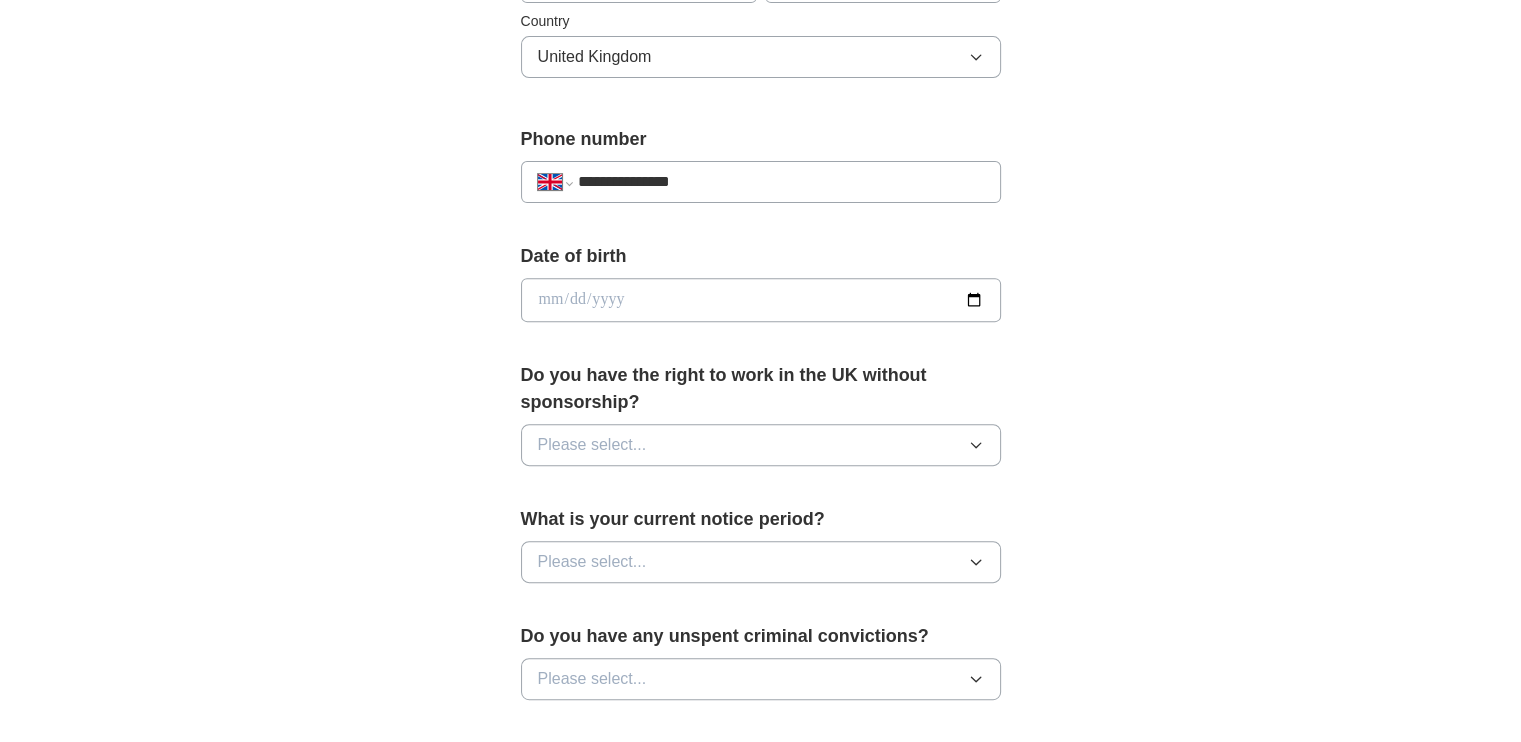 scroll, scrollTop: 687, scrollLeft: 0, axis: vertical 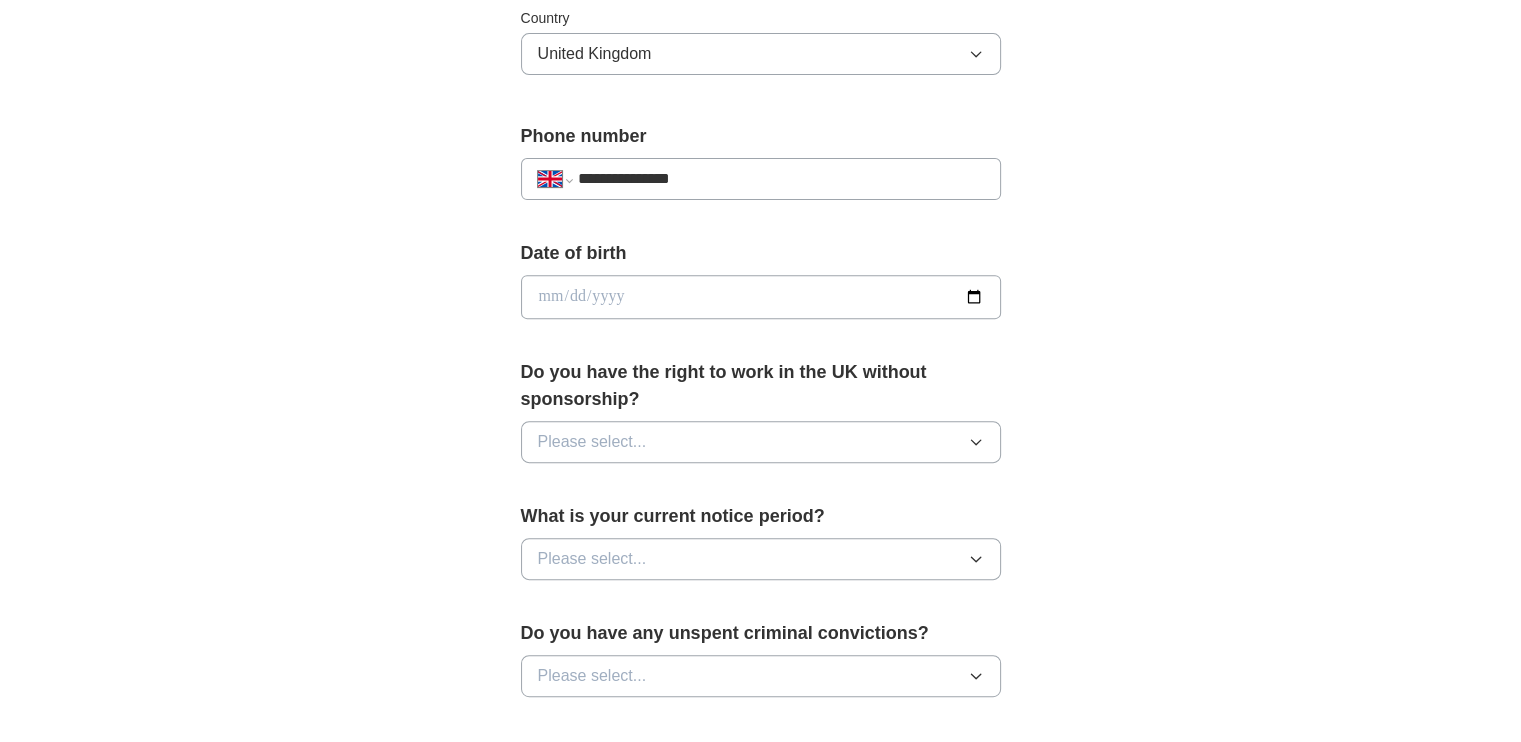 click at bounding box center (761, 297) 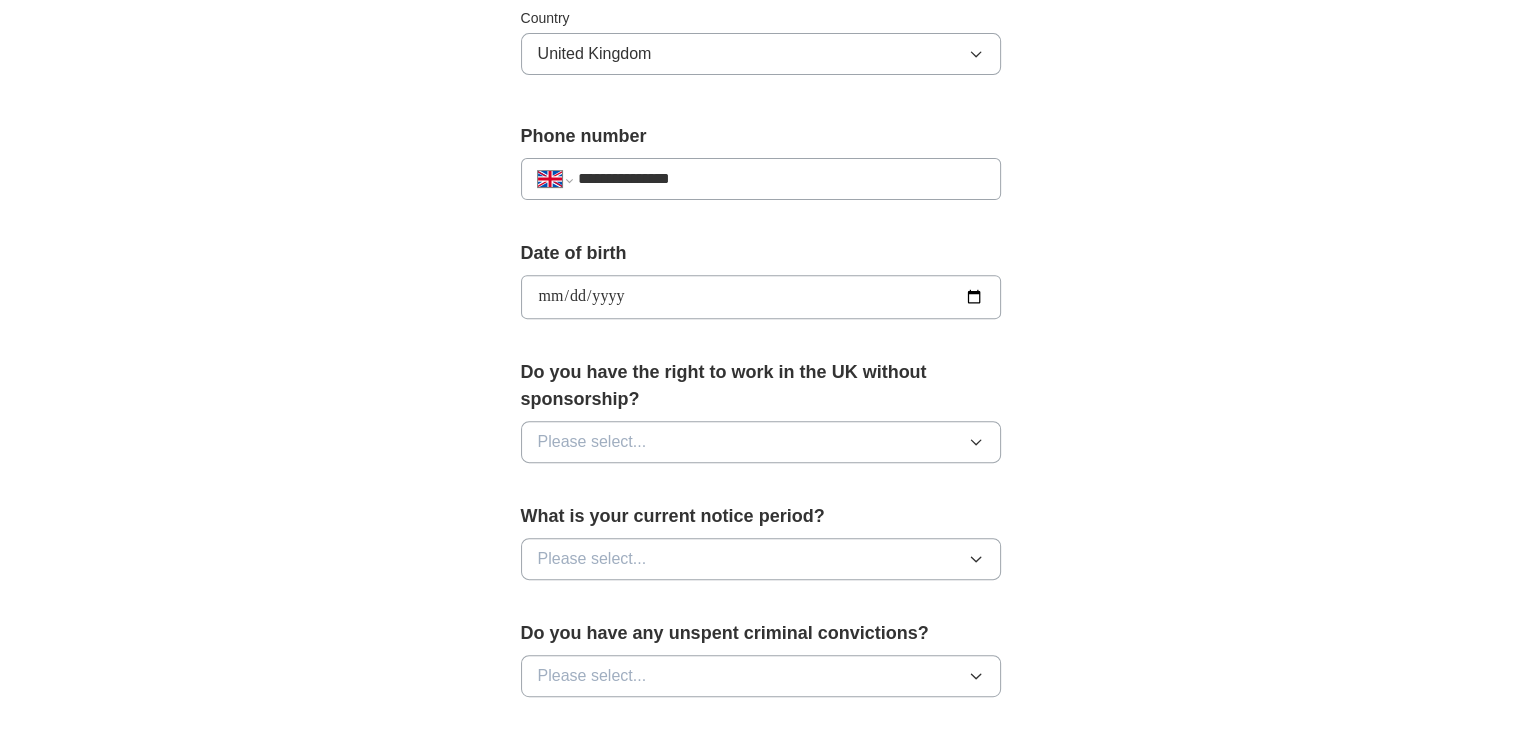 type on "**********" 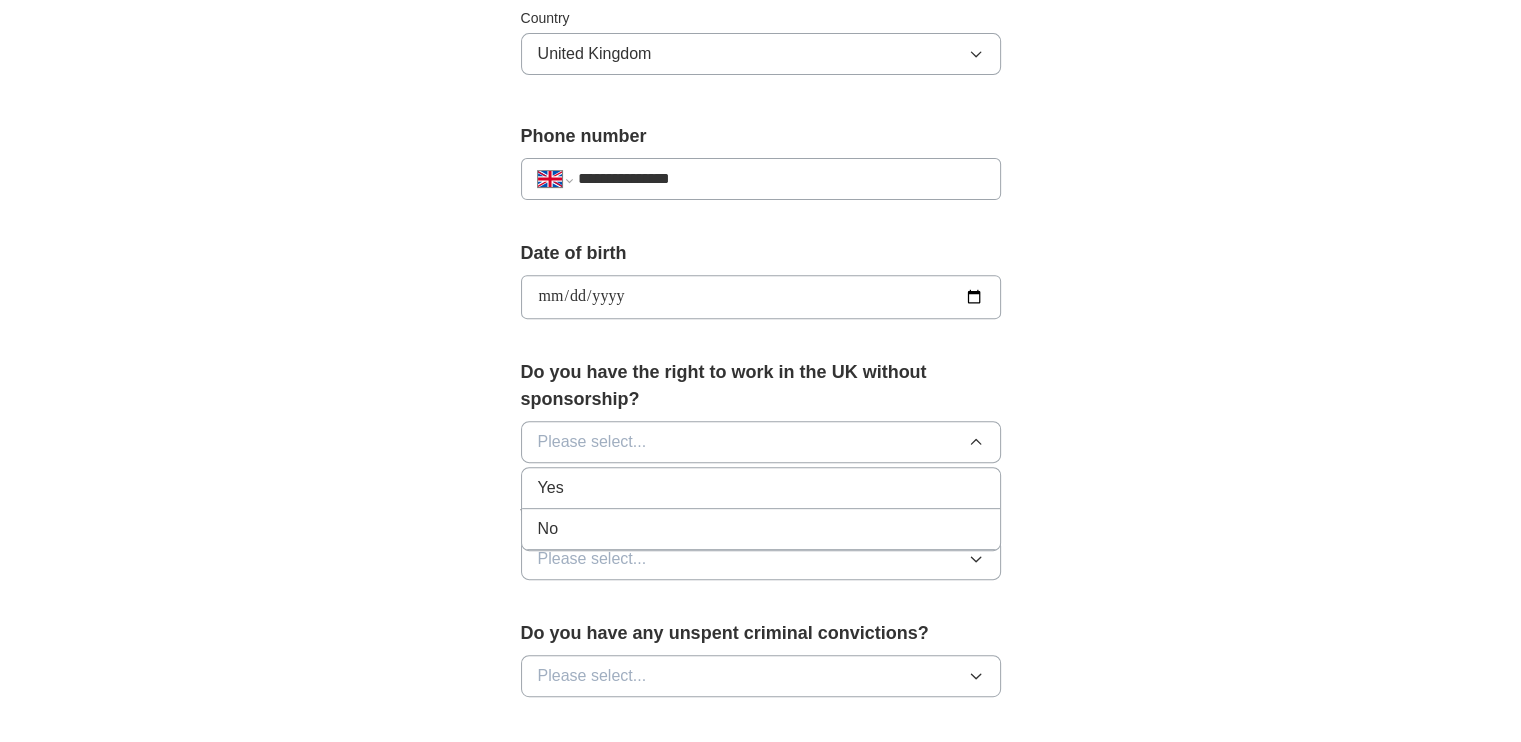 click on "Yes" at bounding box center [761, 488] 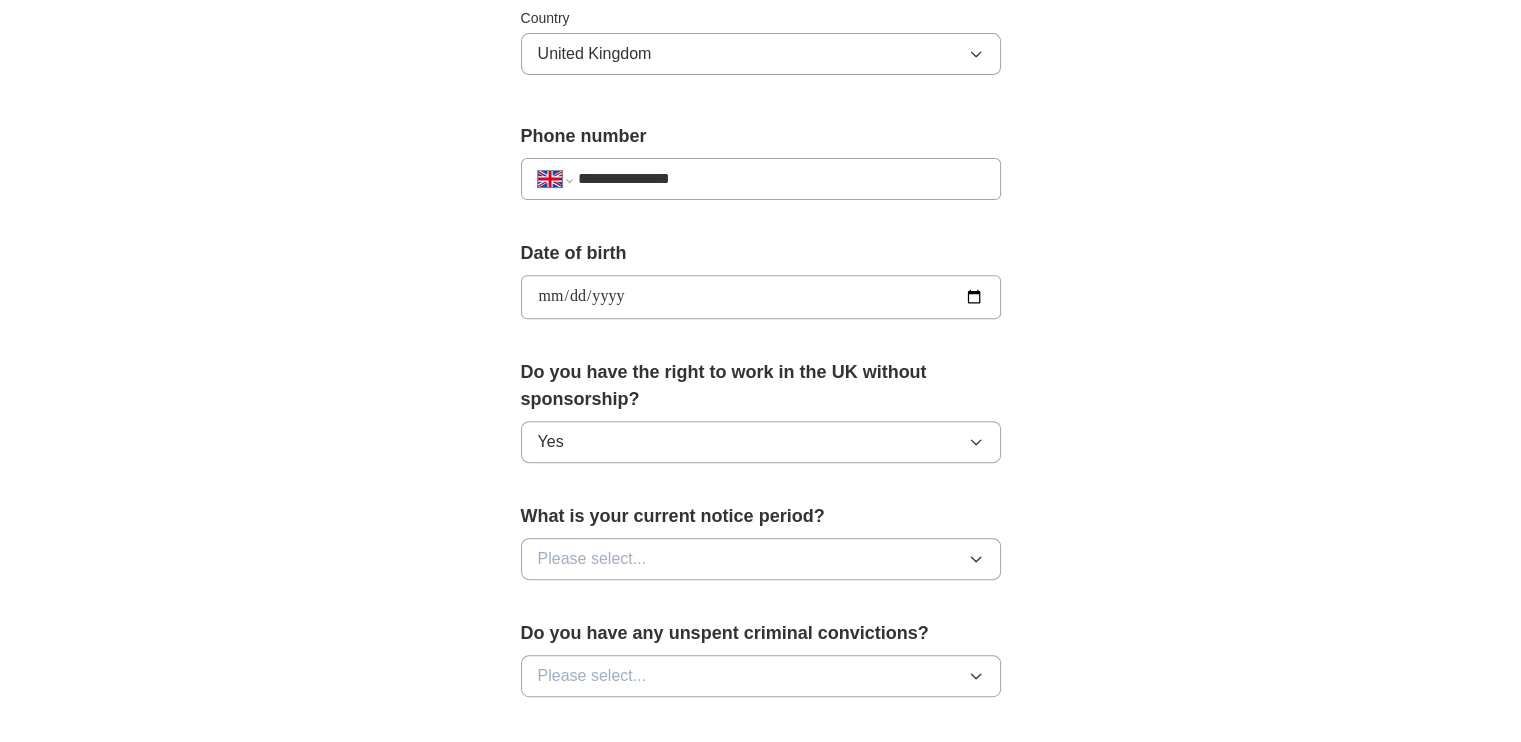 click on "Please select..." at bounding box center (761, 559) 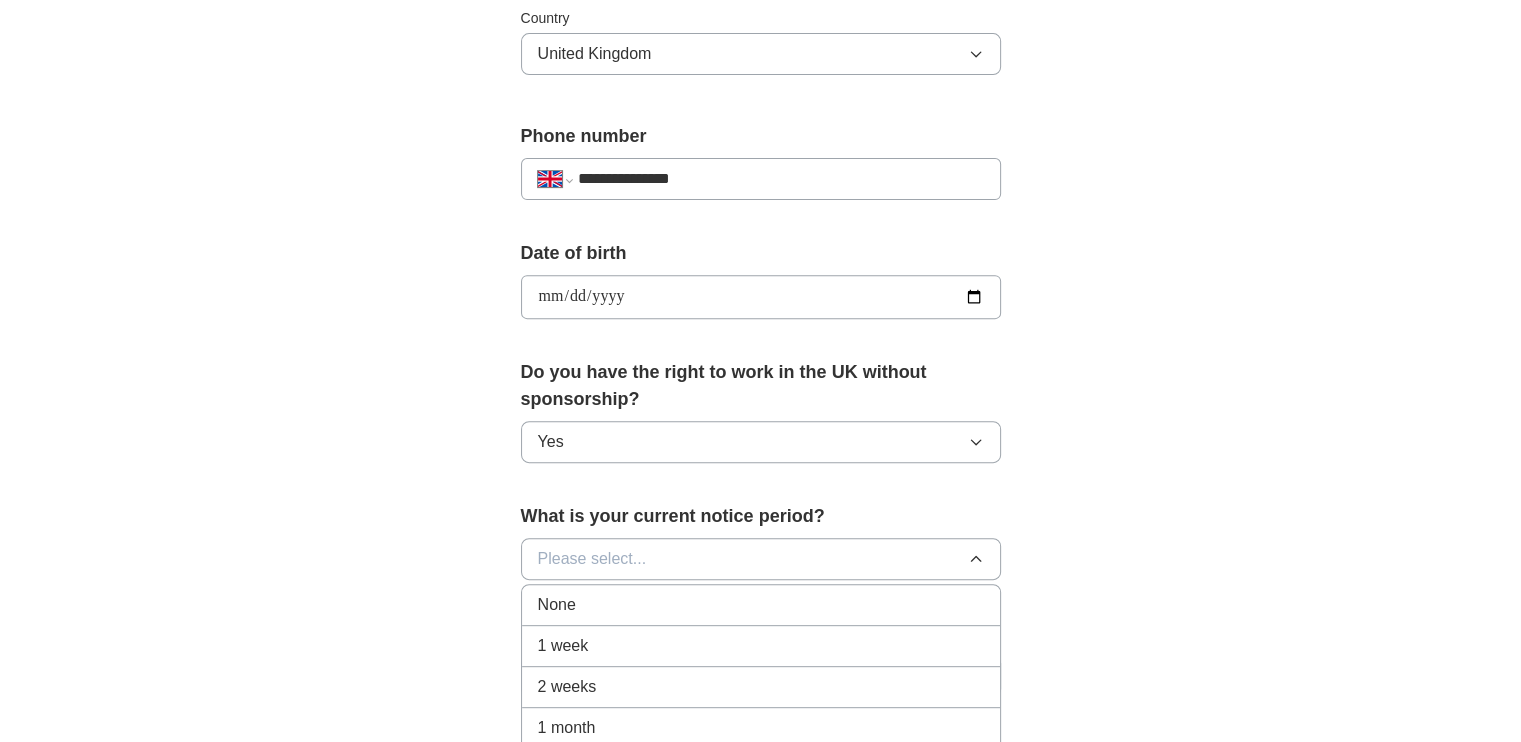 click on "1 week" at bounding box center (761, 646) 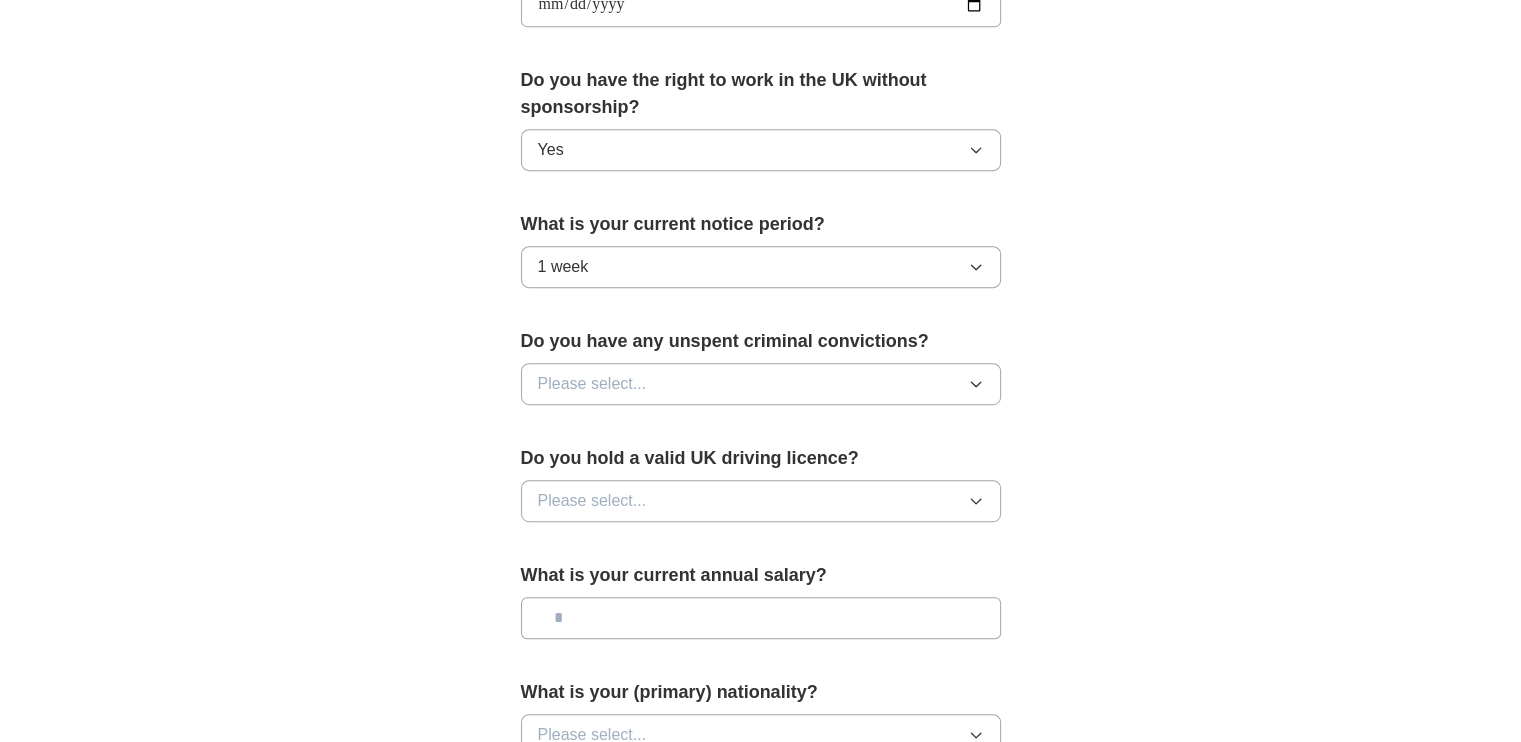 scroll, scrollTop: 984, scrollLeft: 0, axis: vertical 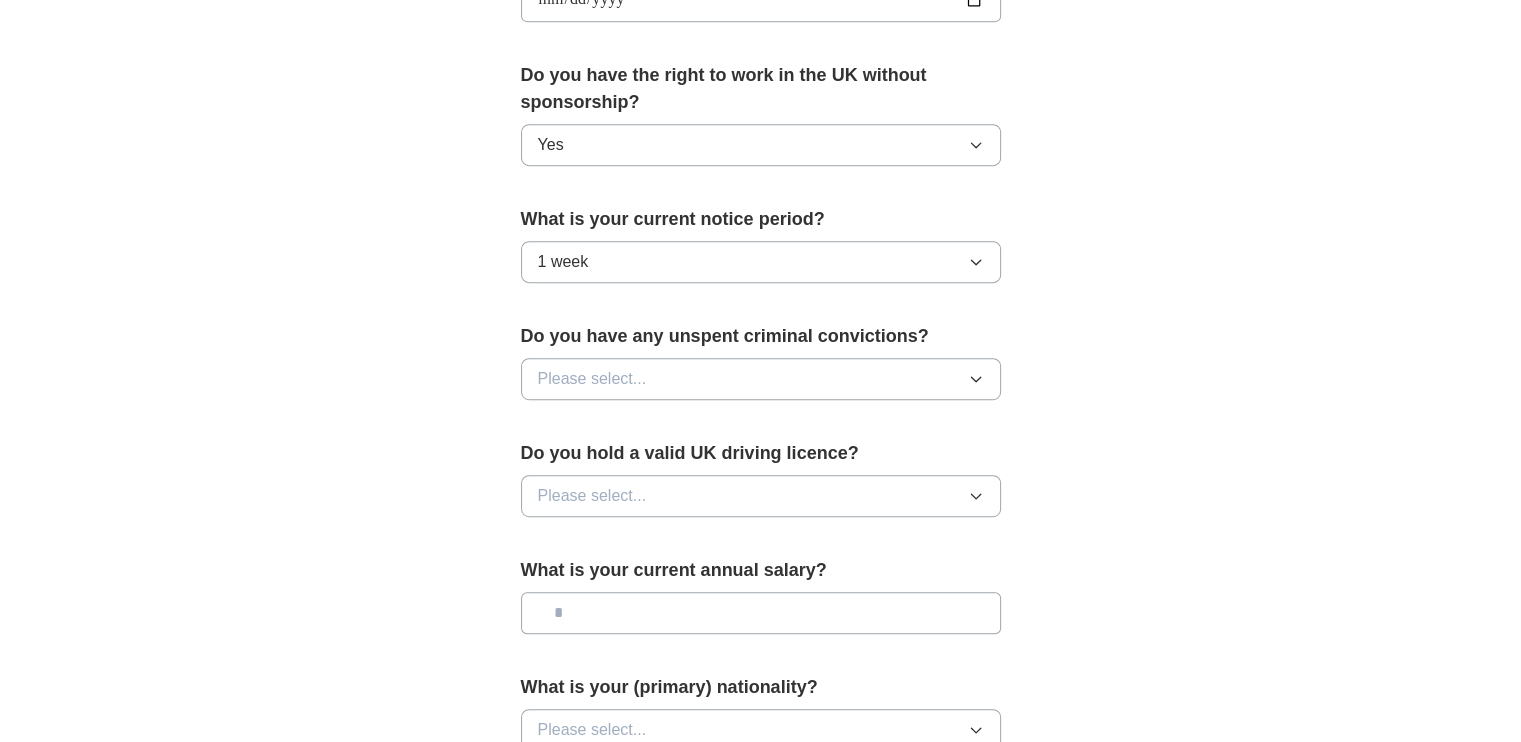 click 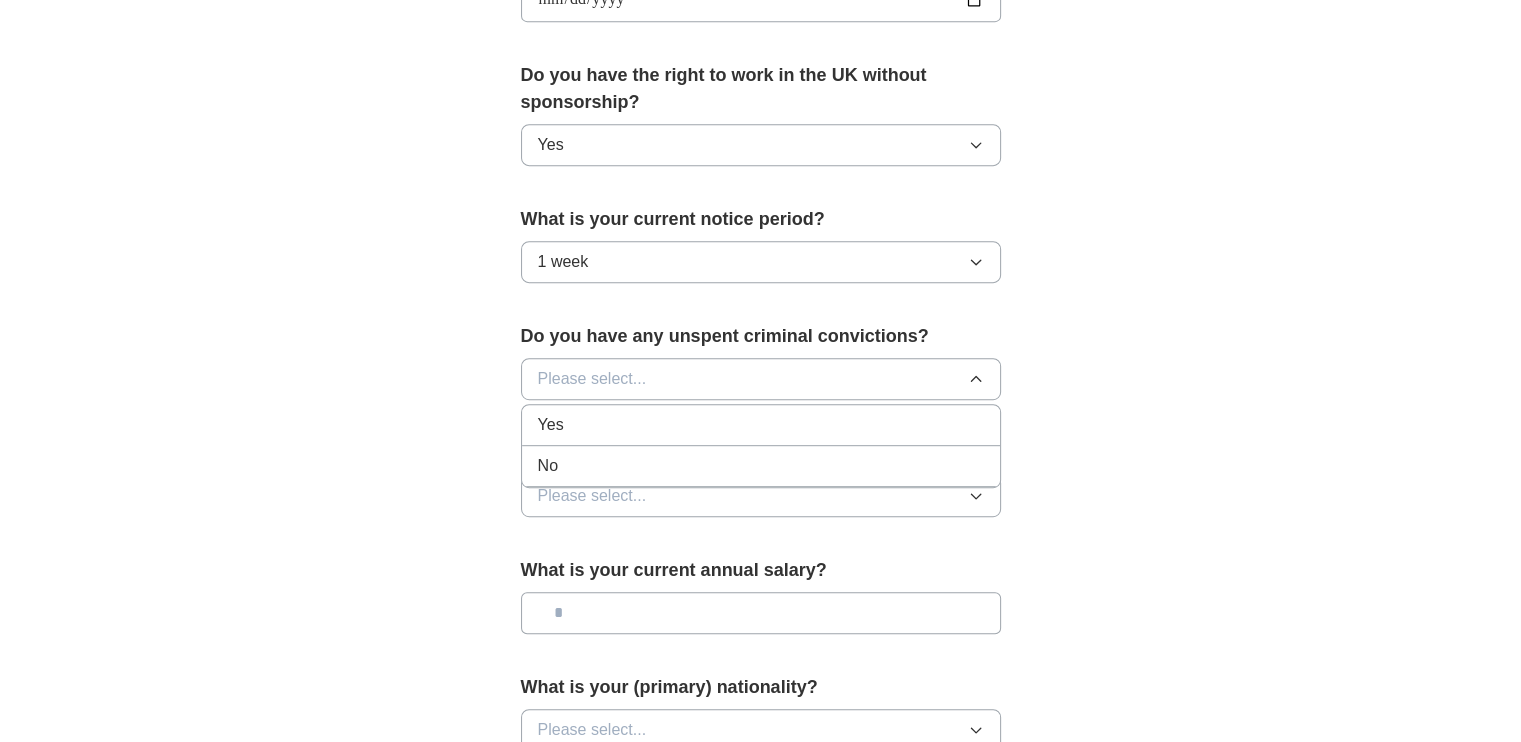 click on "No" at bounding box center [761, 466] 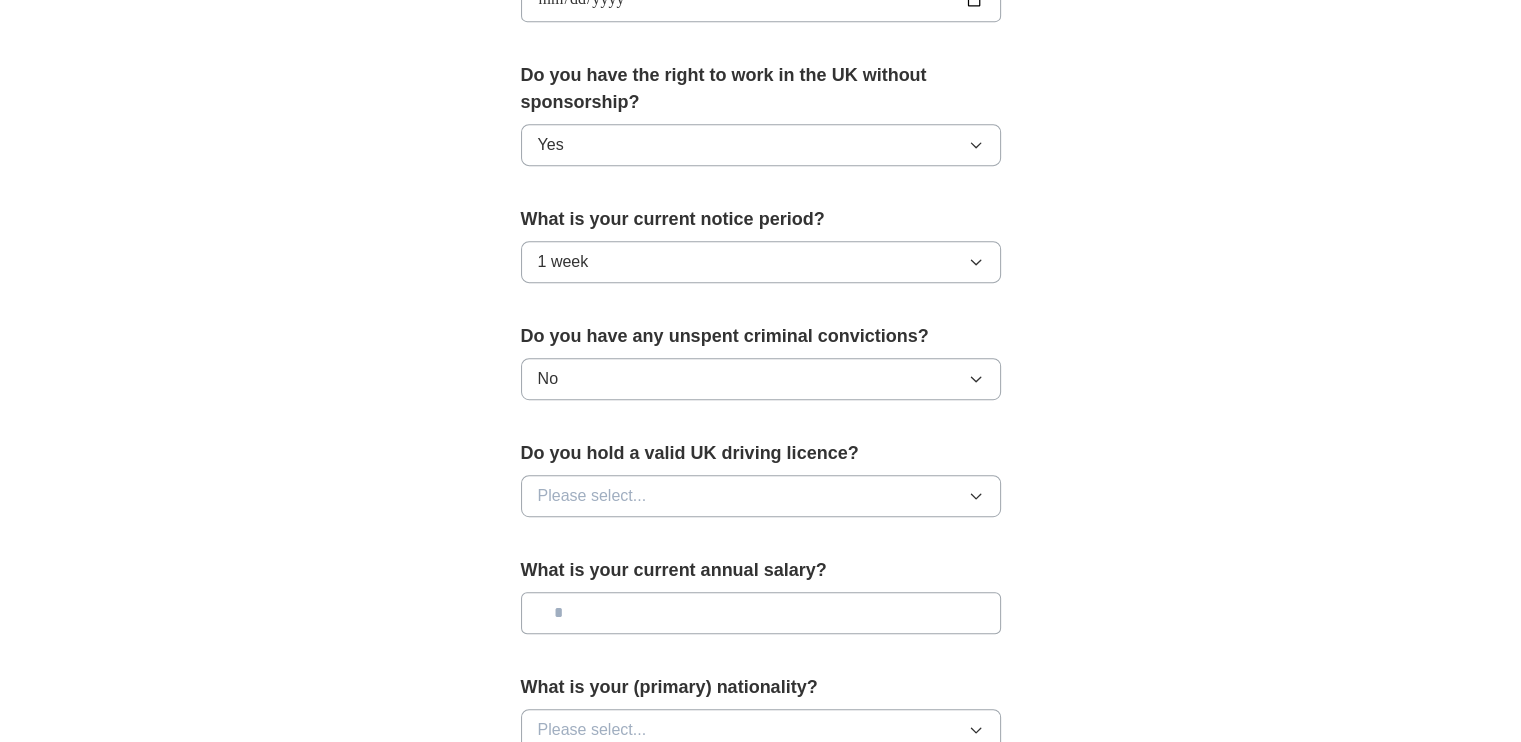 click on "Please select..." at bounding box center (761, 496) 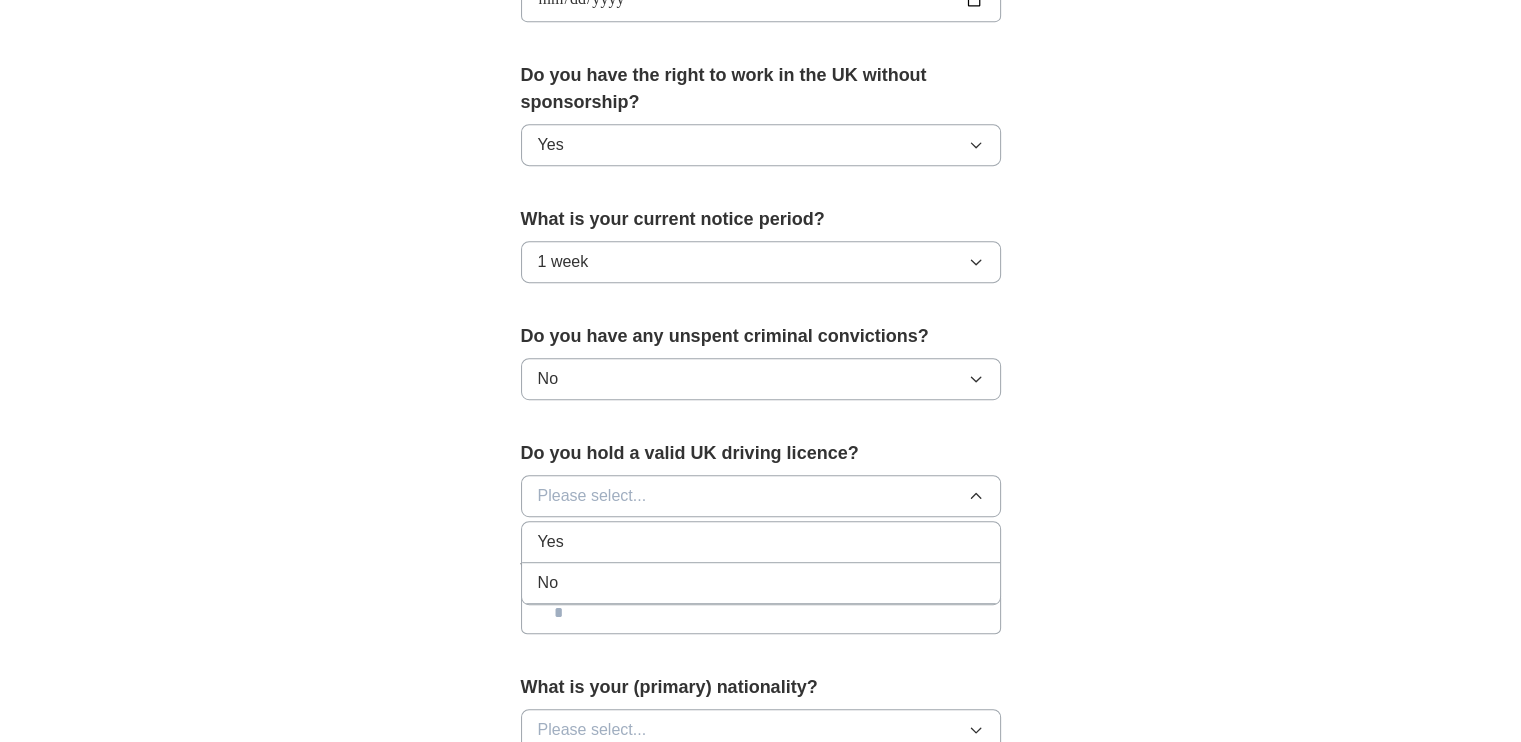 click on "No" at bounding box center [761, 583] 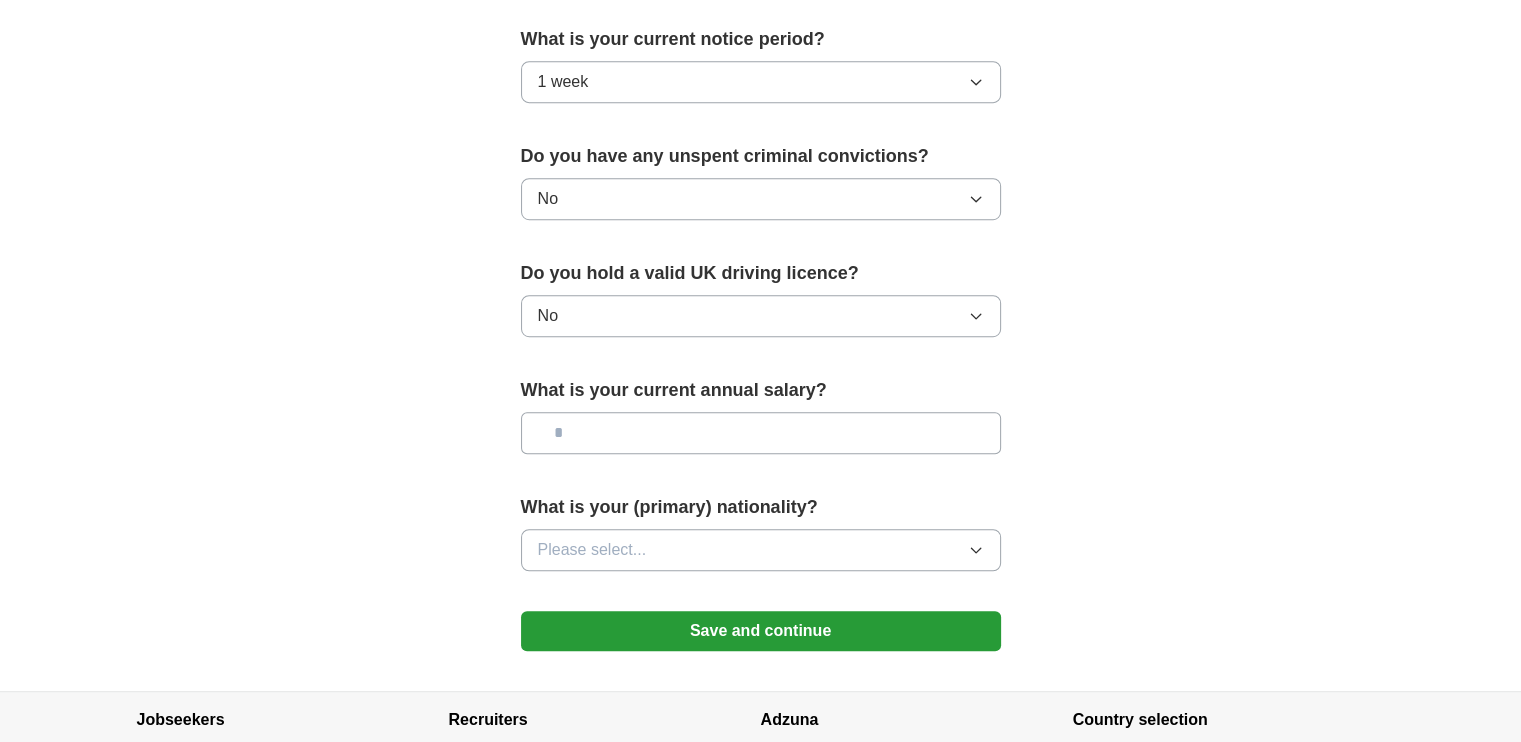 scroll, scrollTop: 1174, scrollLeft: 0, axis: vertical 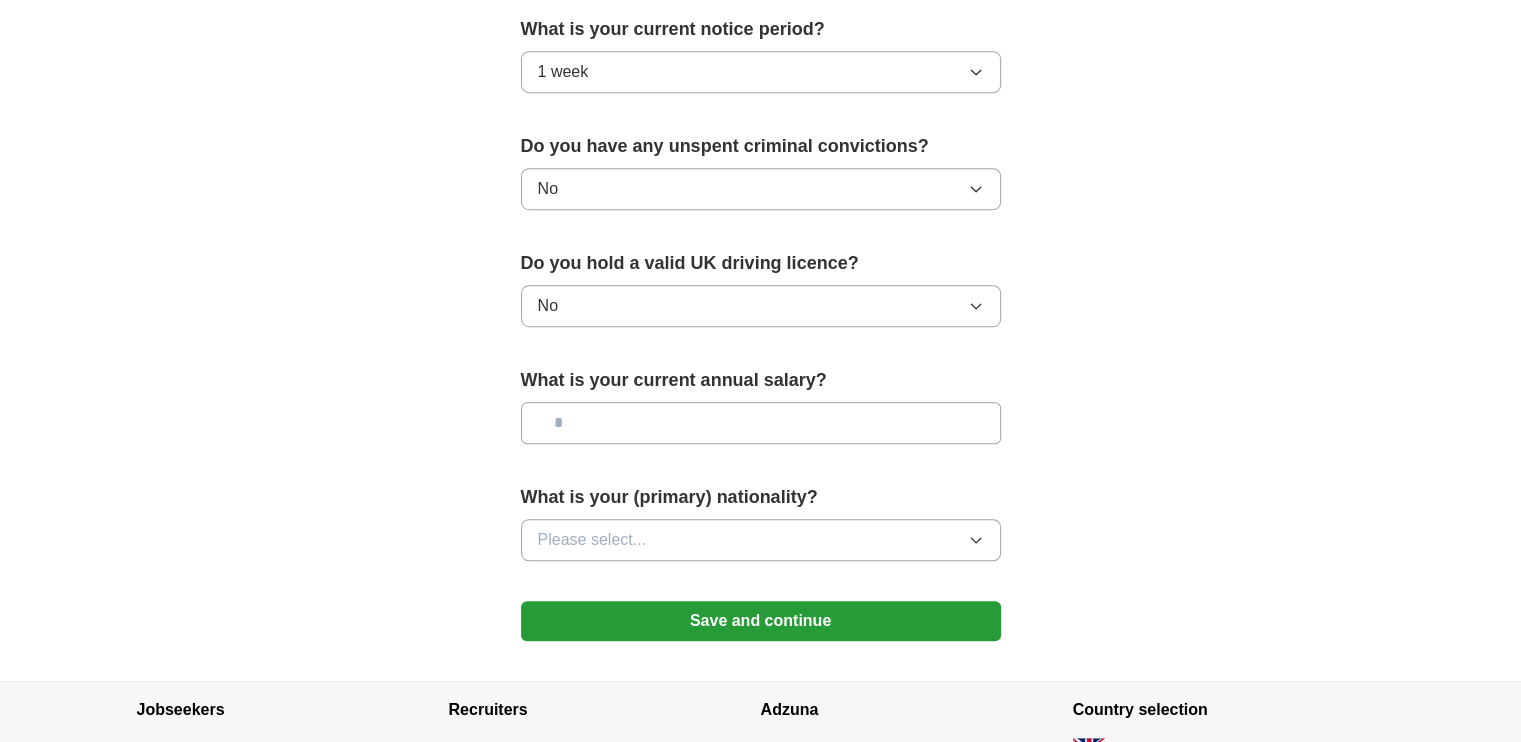 click at bounding box center [761, 423] 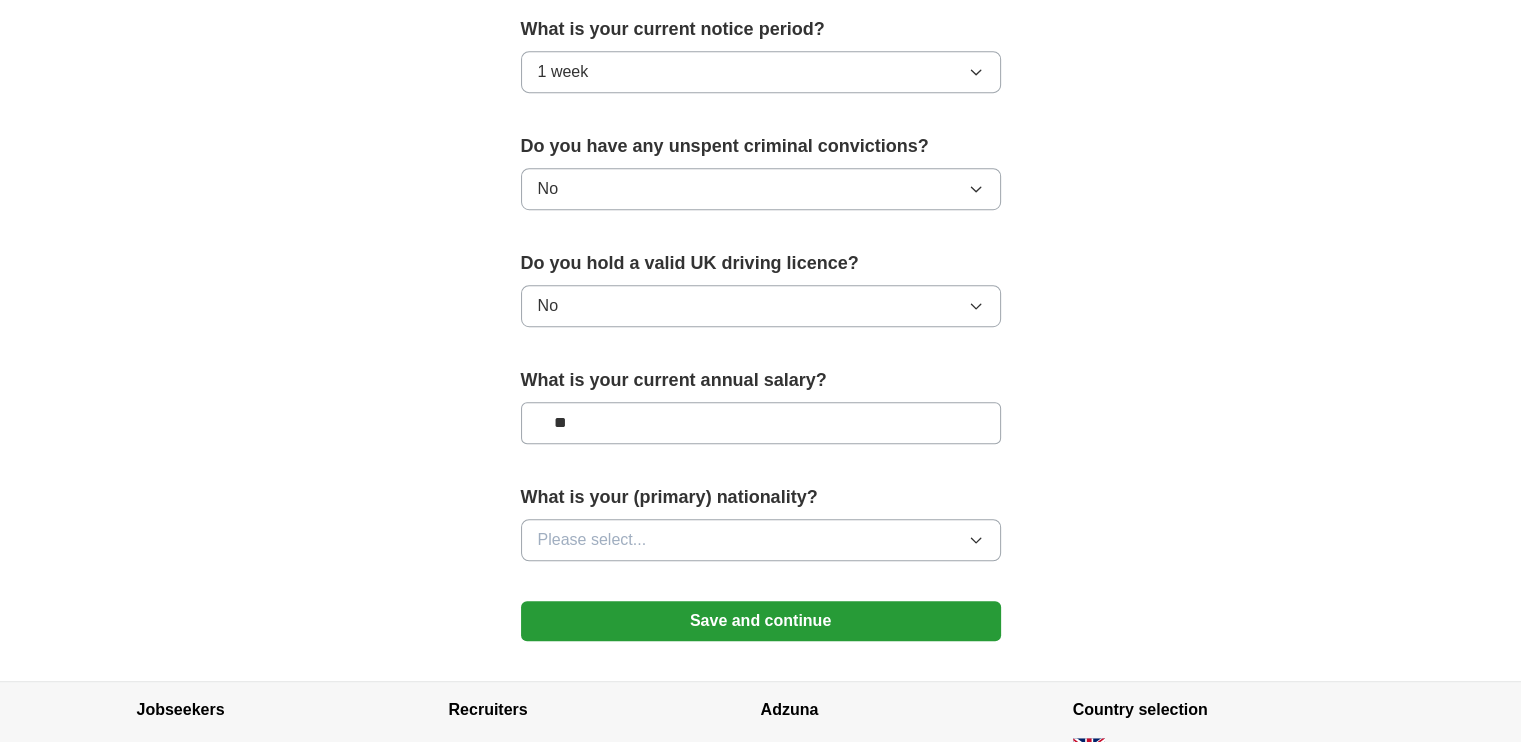 type on "**" 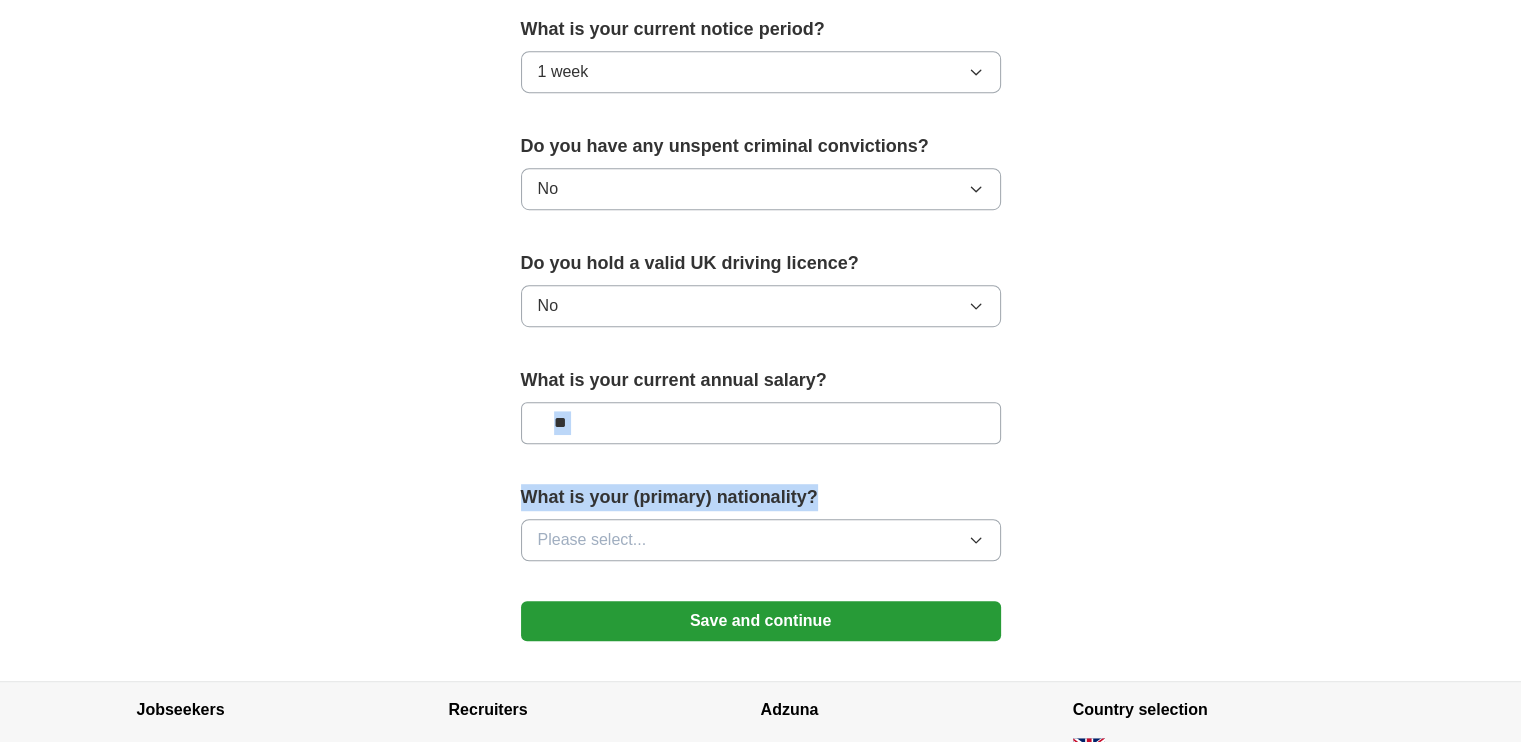 click on "Address [STREET_ADDRESS] City [CITY] State / region [REGION] Zip / postalcode [ZIP_CODE] Country United Kingdom Phone number [PHONE]" at bounding box center (761, -160) 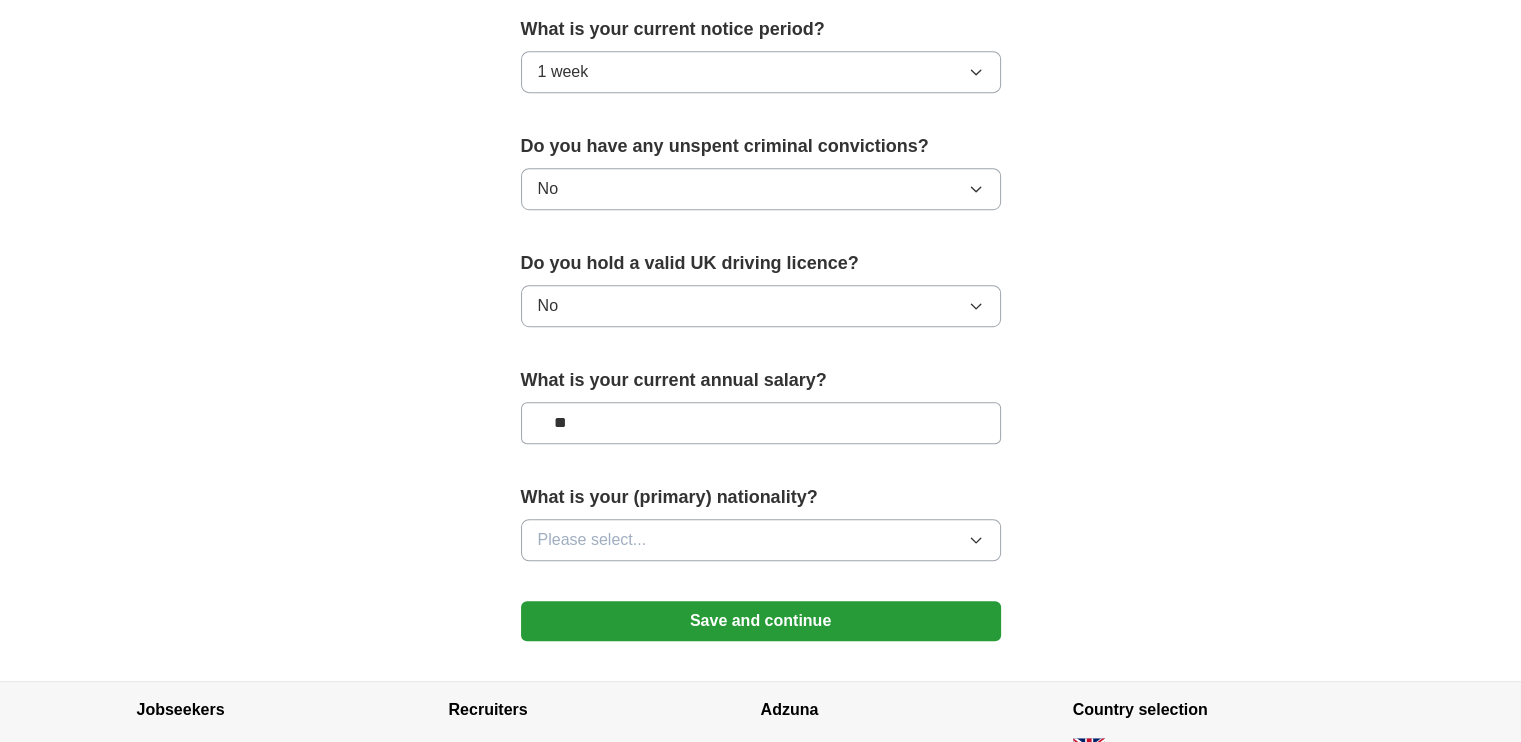 click on "Address [STREET_ADDRESS] City [CITY] State / region [REGION] Zip / postalcode [ZIP_CODE] Country United Kingdom Phone number [PHONE]" at bounding box center [761, -160] 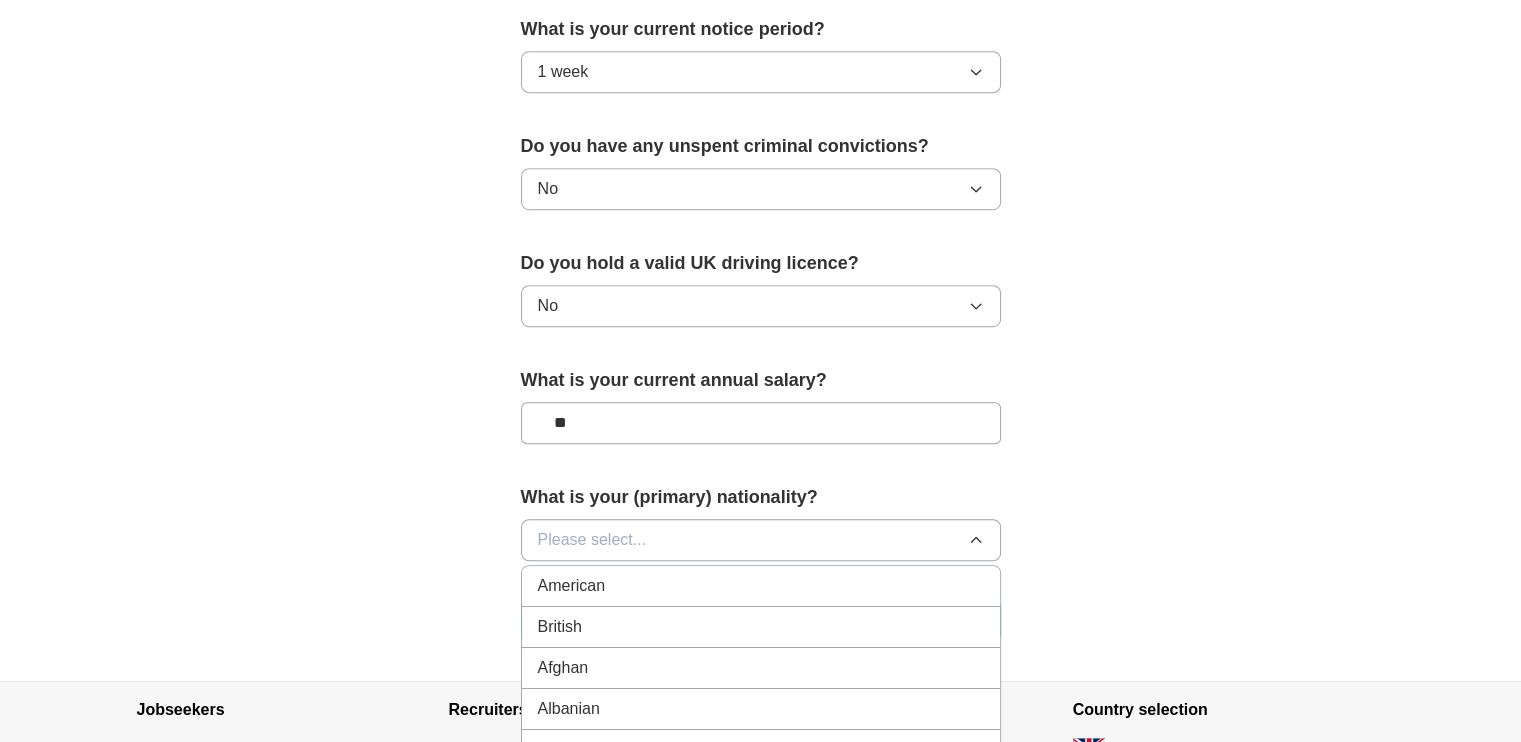 type 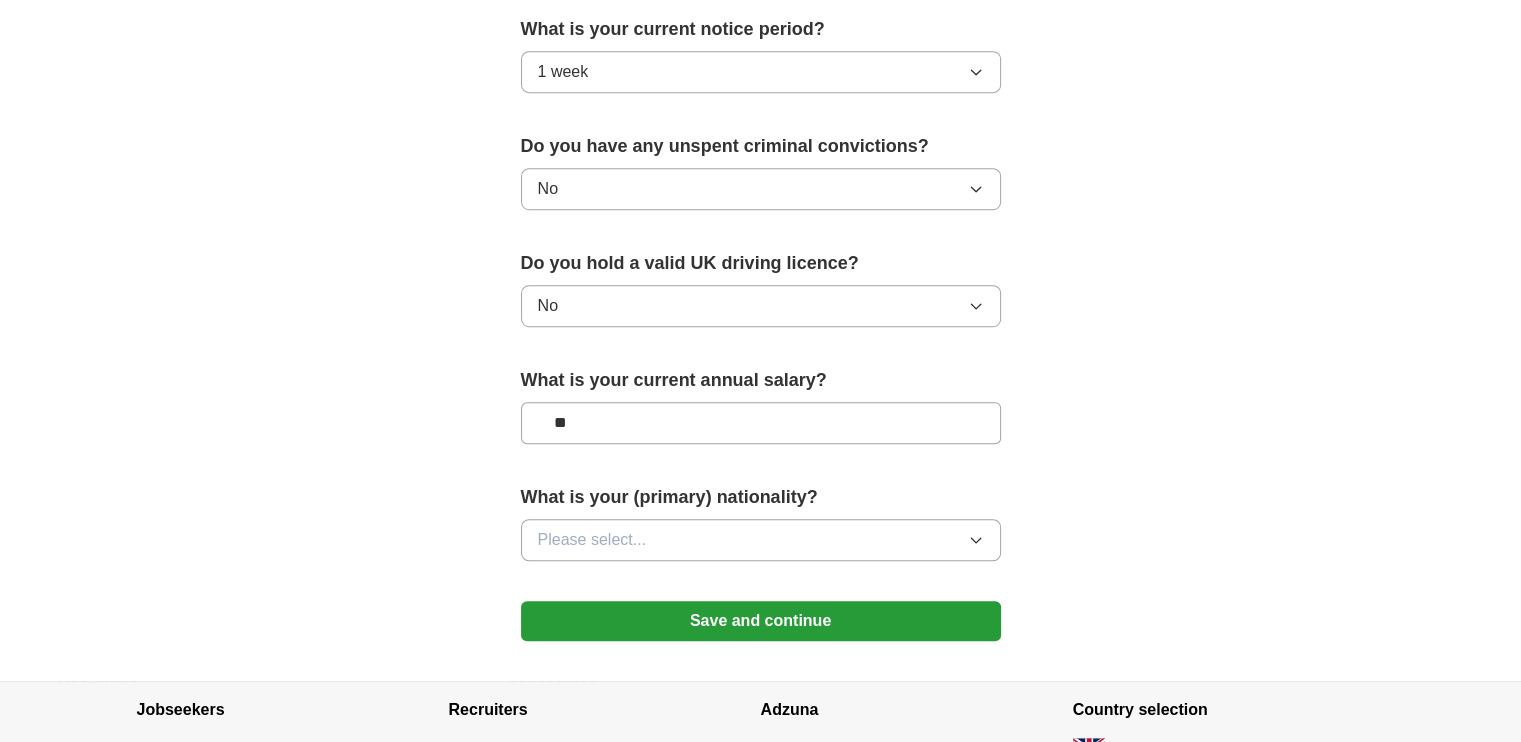 click on "Please select..." at bounding box center [761, 540] 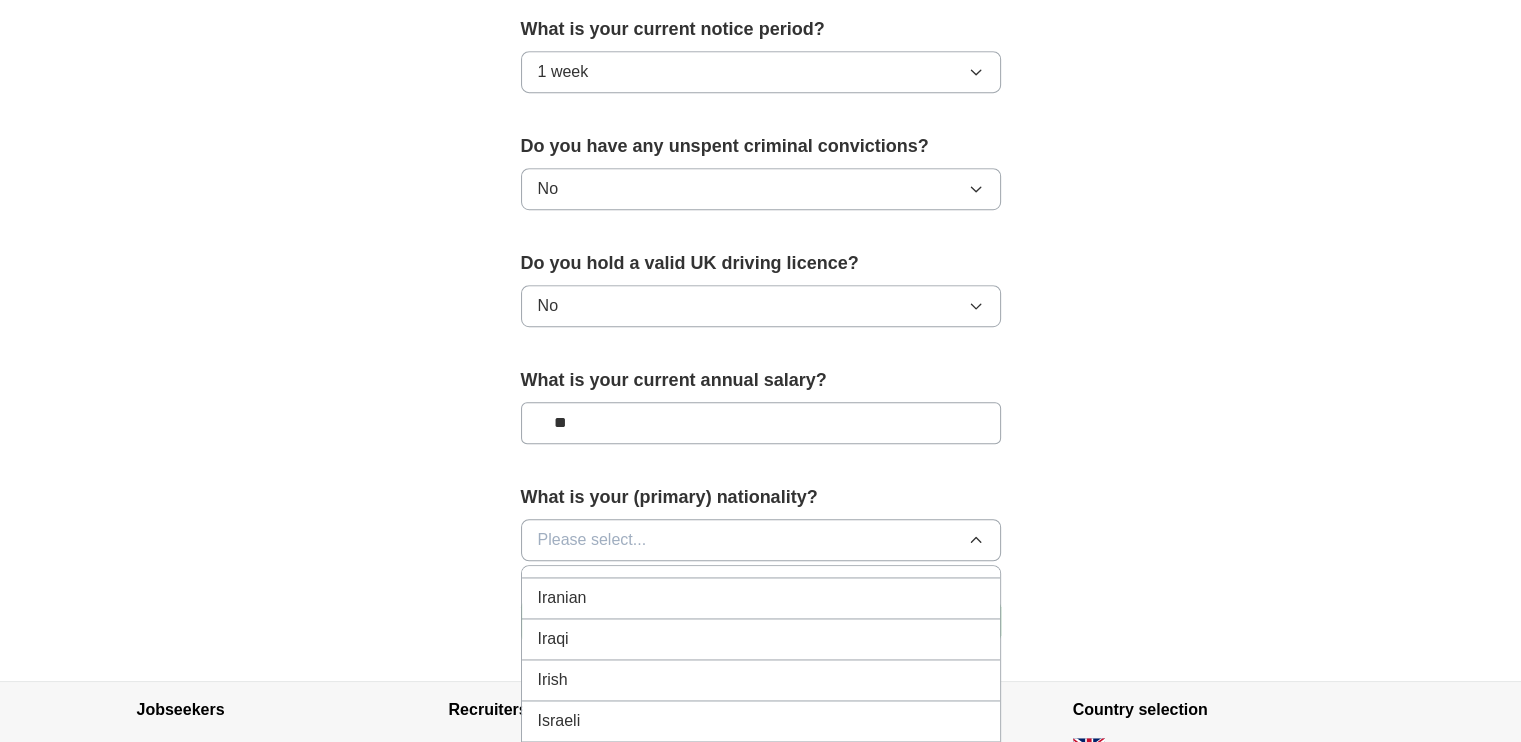 scroll, scrollTop: 3437, scrollLeft: 0, axis: vertical 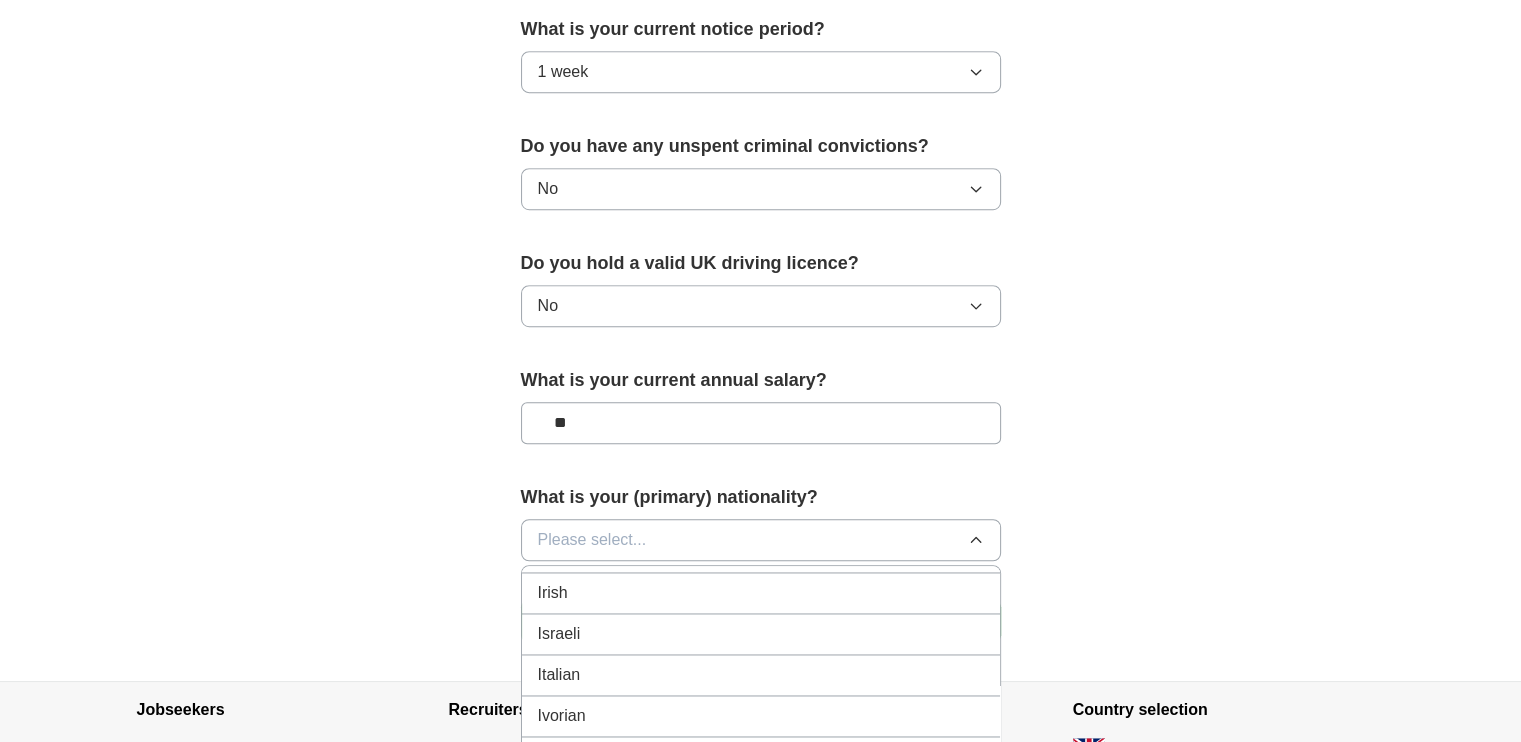 click on "Italian" at bounding box center [761, 675] 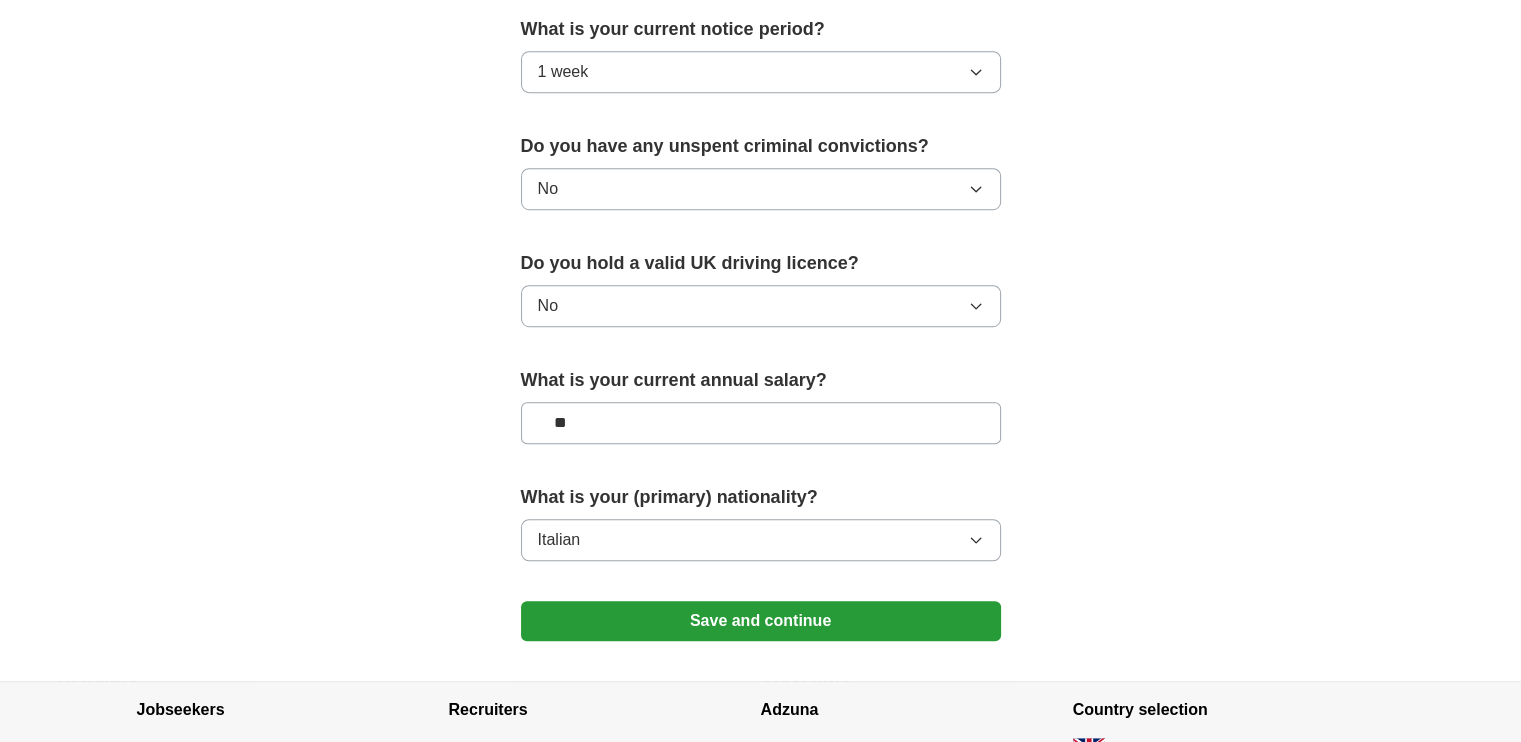 click on "Save and continue" at bounding box center (761, 621) 